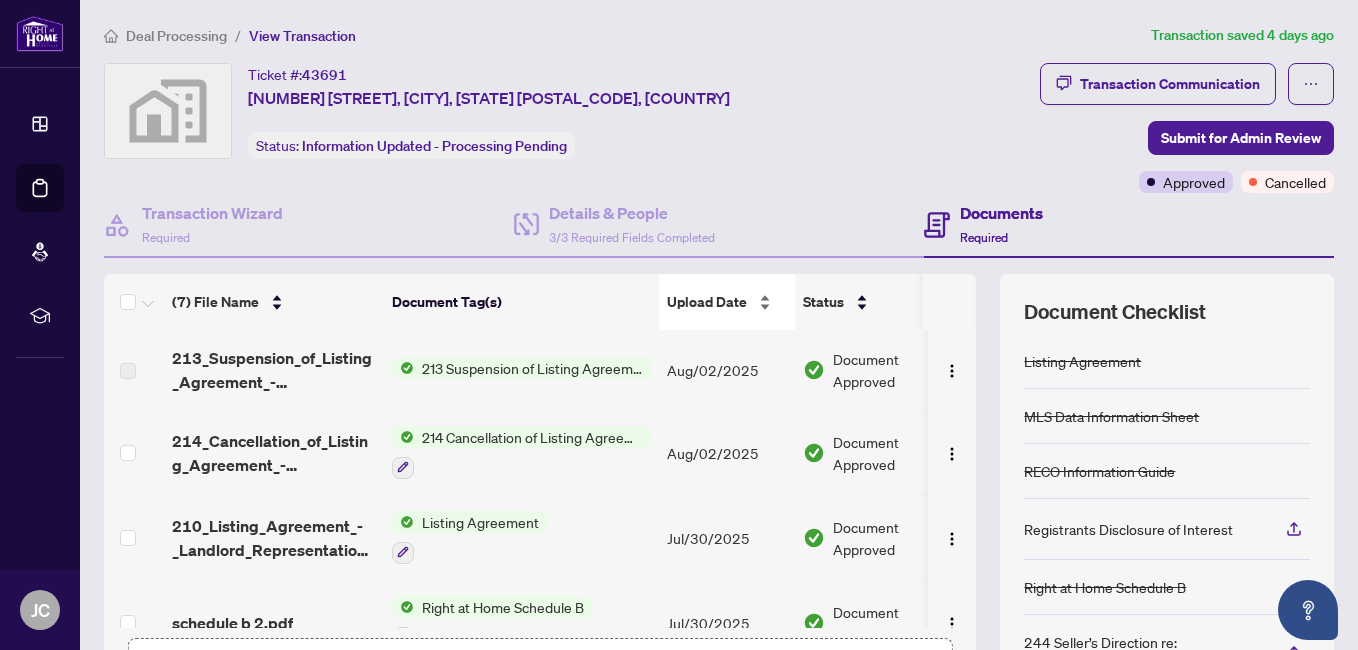 scroll, scrollTop: 0, scrollLeft: 0, axis: both 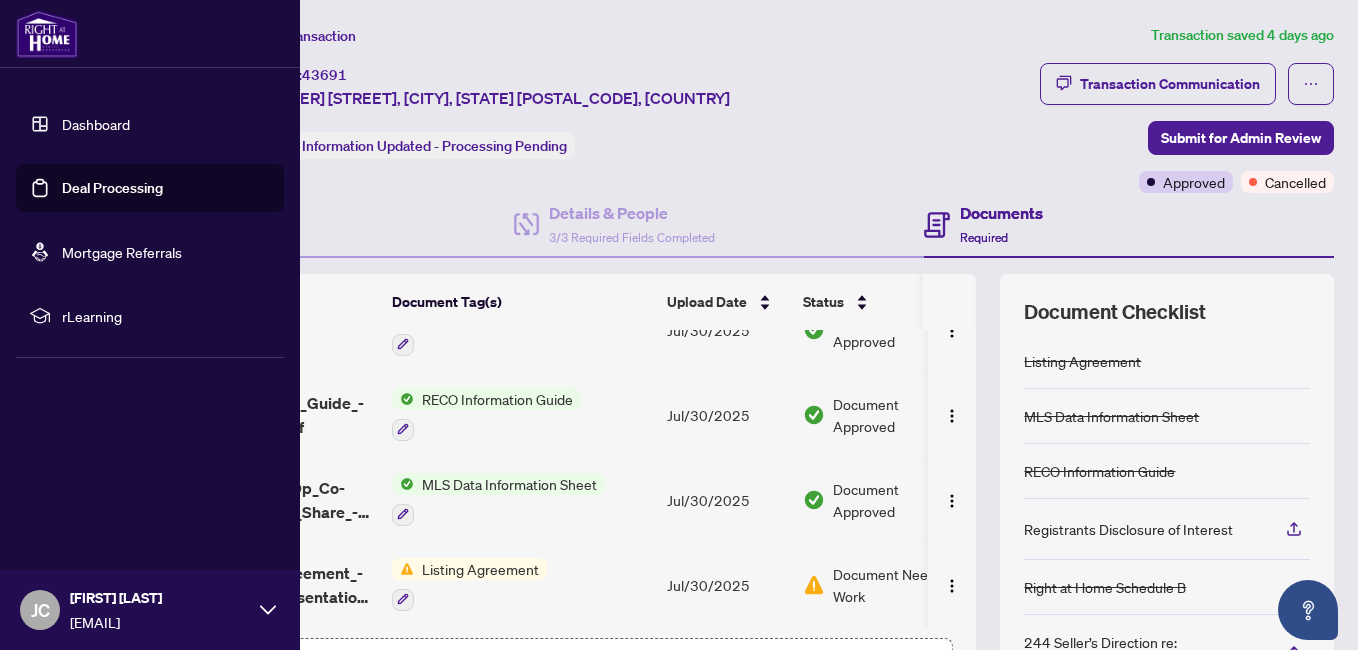 click on "Dashboard" at bounding box center (96, 124) 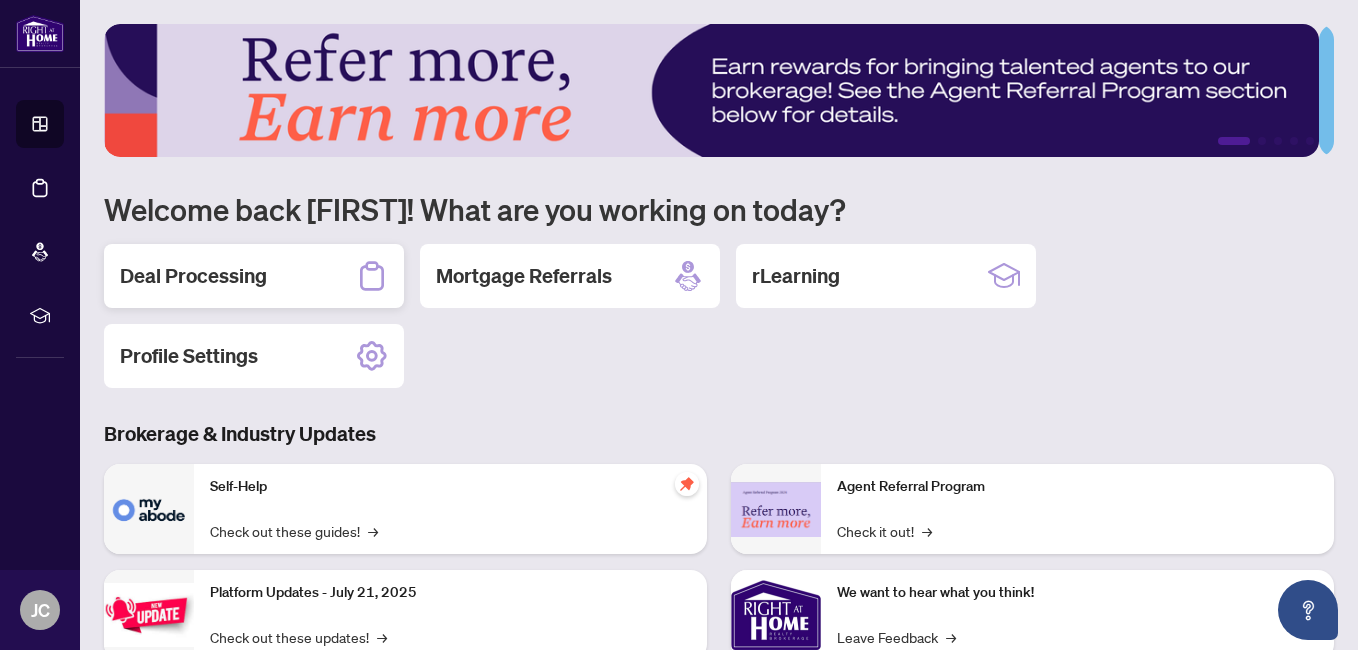 click on "Deal Processing" at bounding box center (193, 276) 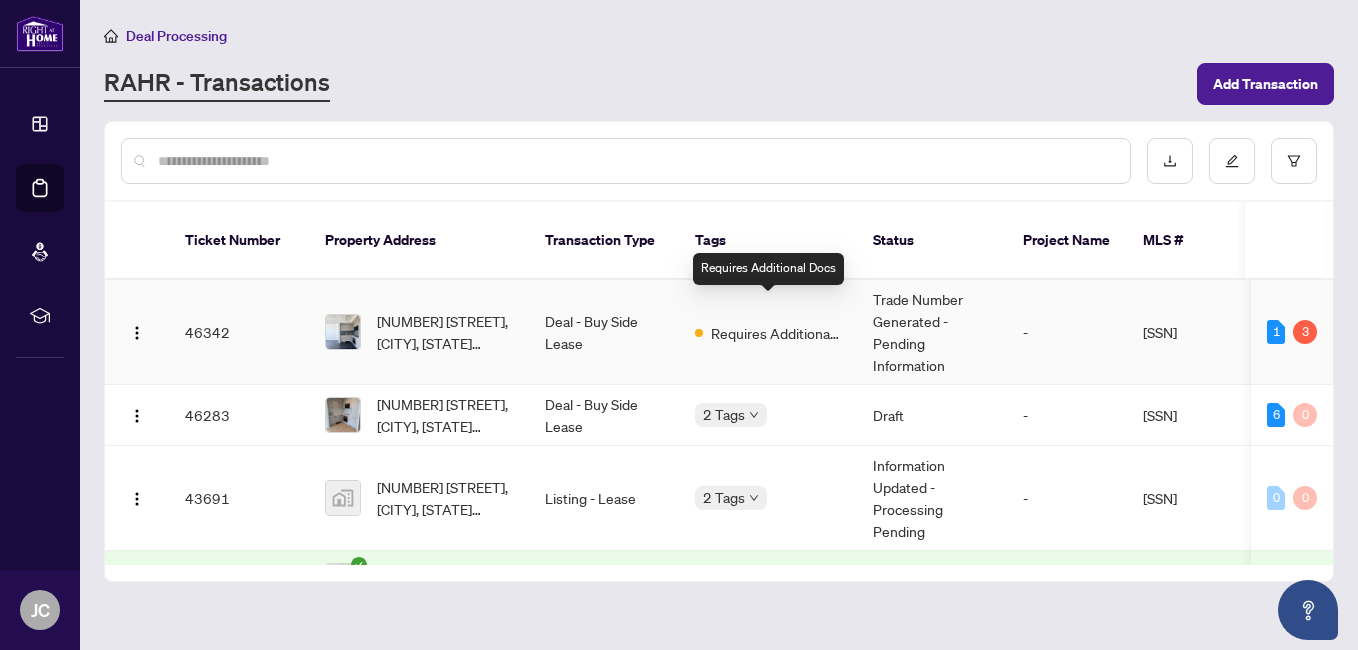 click on "Requires Additional Docs" at bounding box center [776, 333] 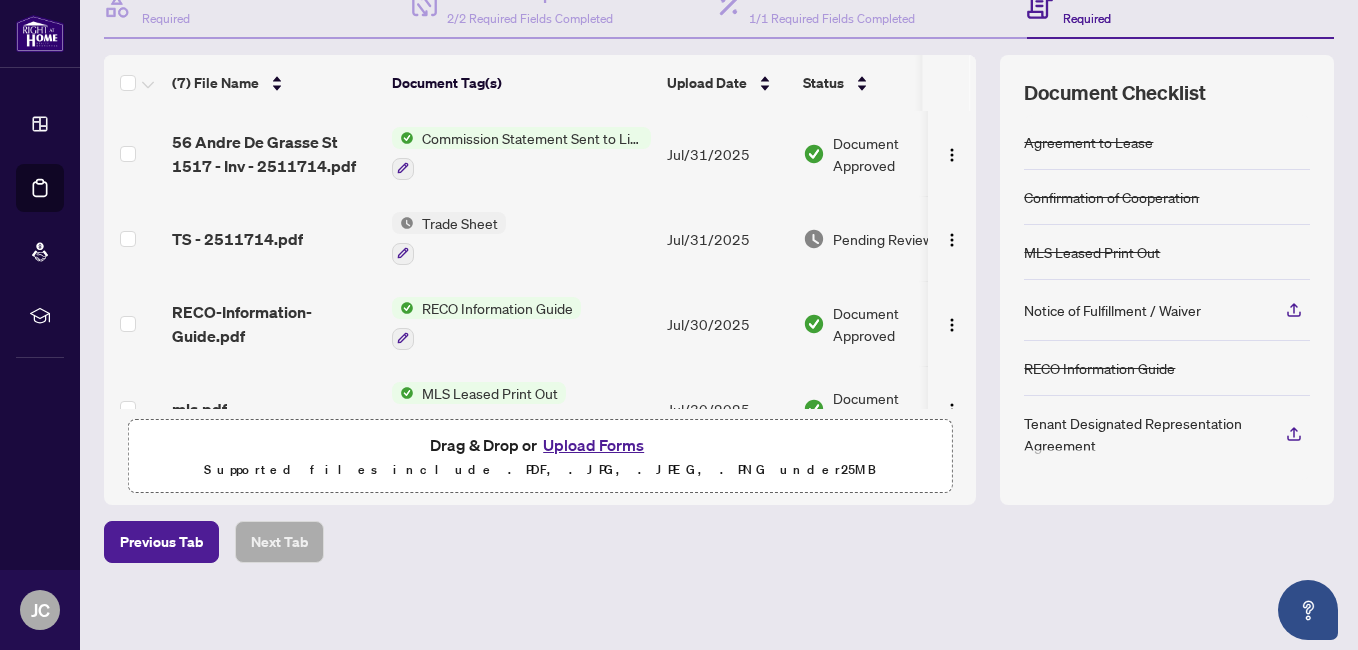 scroll, scrollTop: 225, scrollLeft: 0, axis: vertical 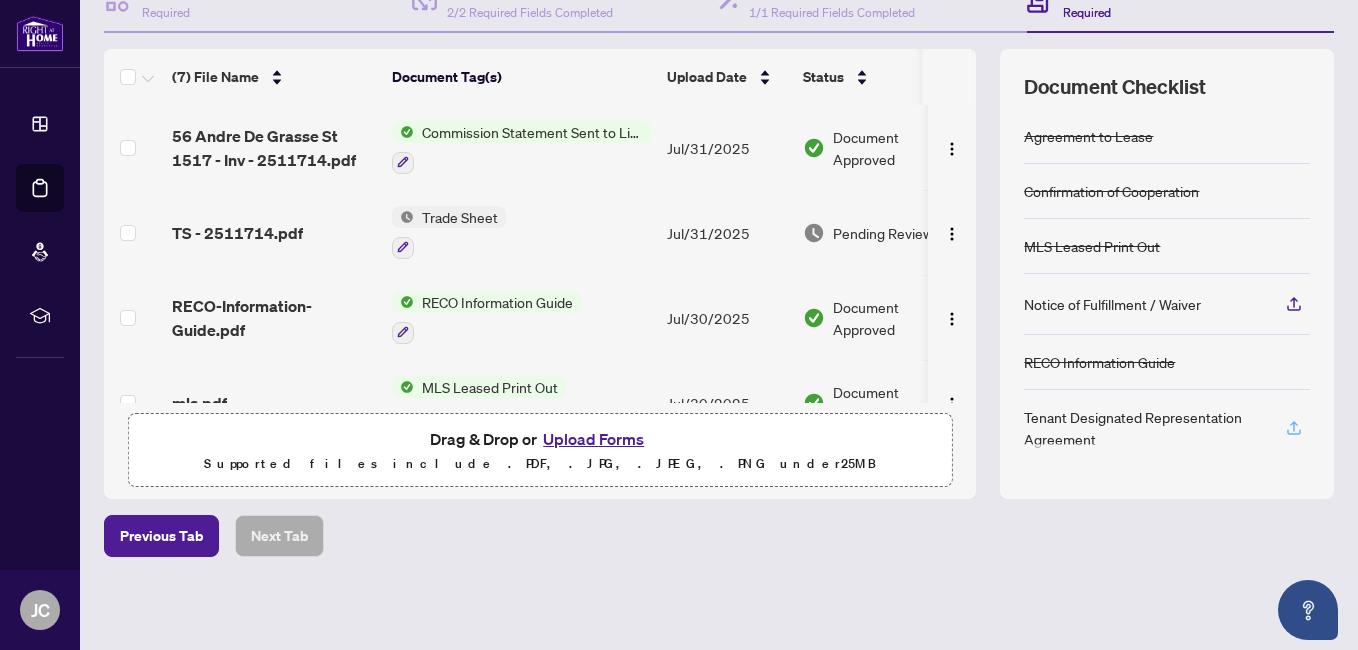 click 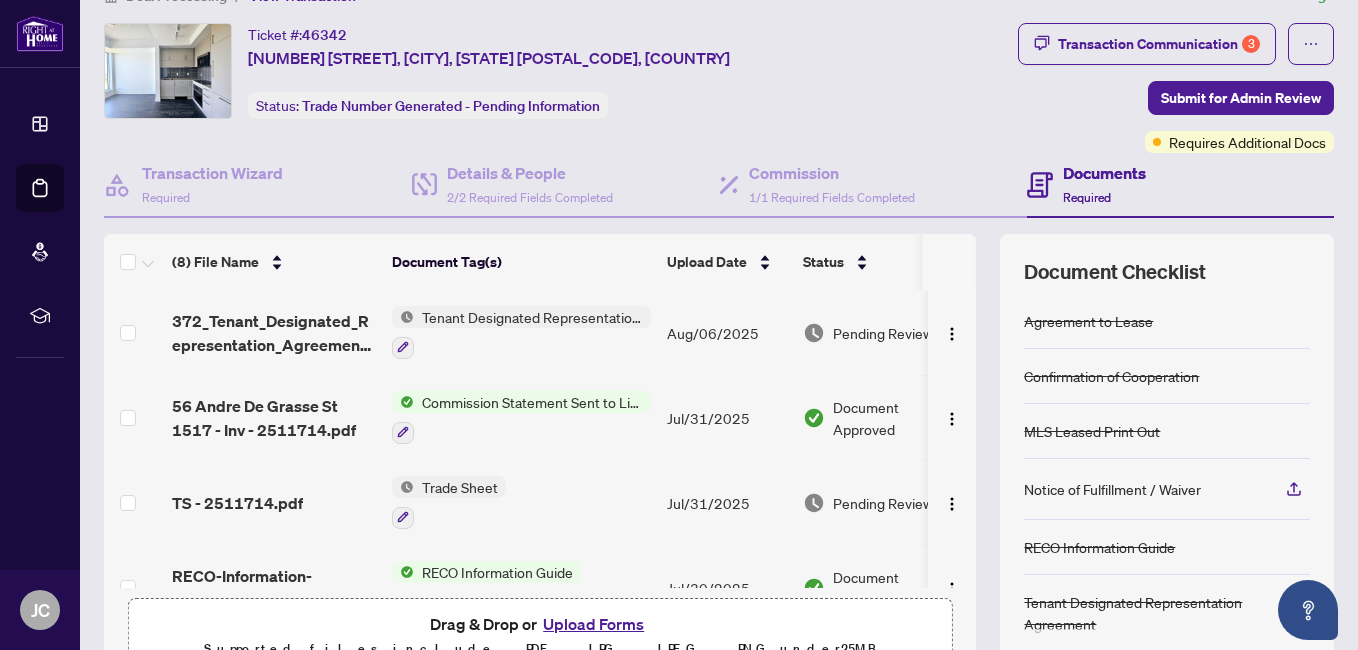 scroll, scrollTop: 25, scrollLeft: 0, axis: vertical 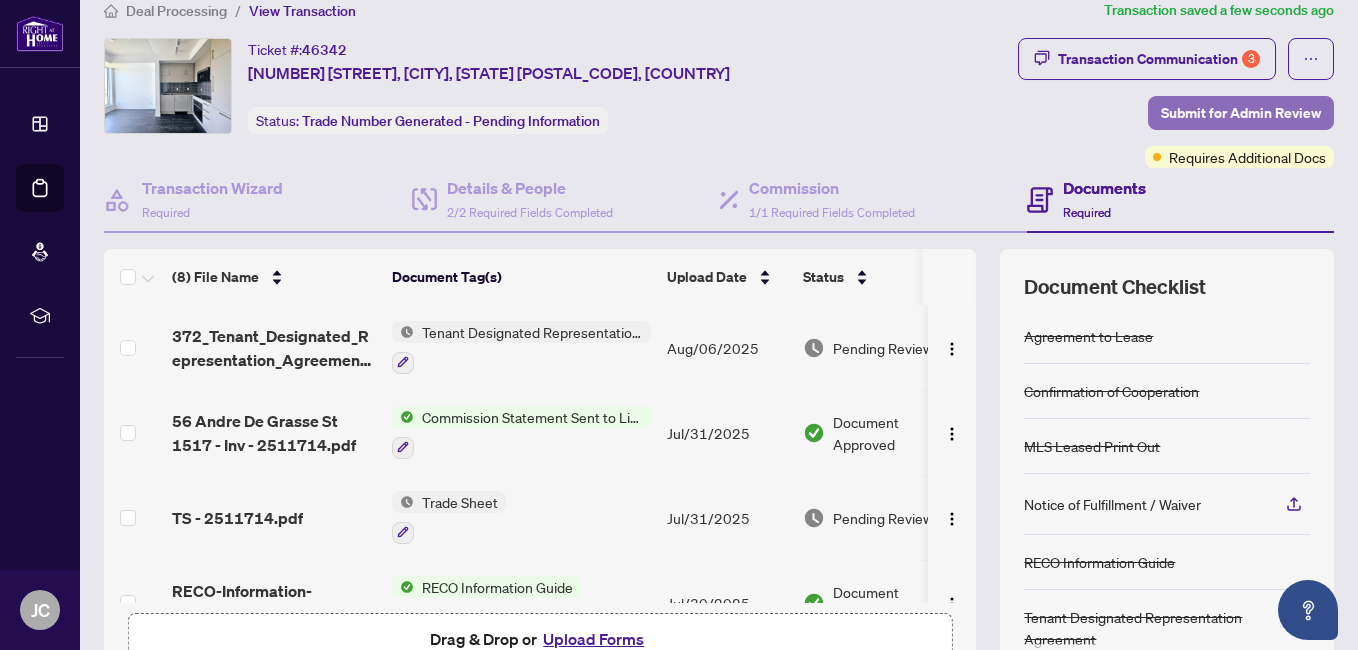click on "Submit for Admin Review" at bounding box center (1241, 113) 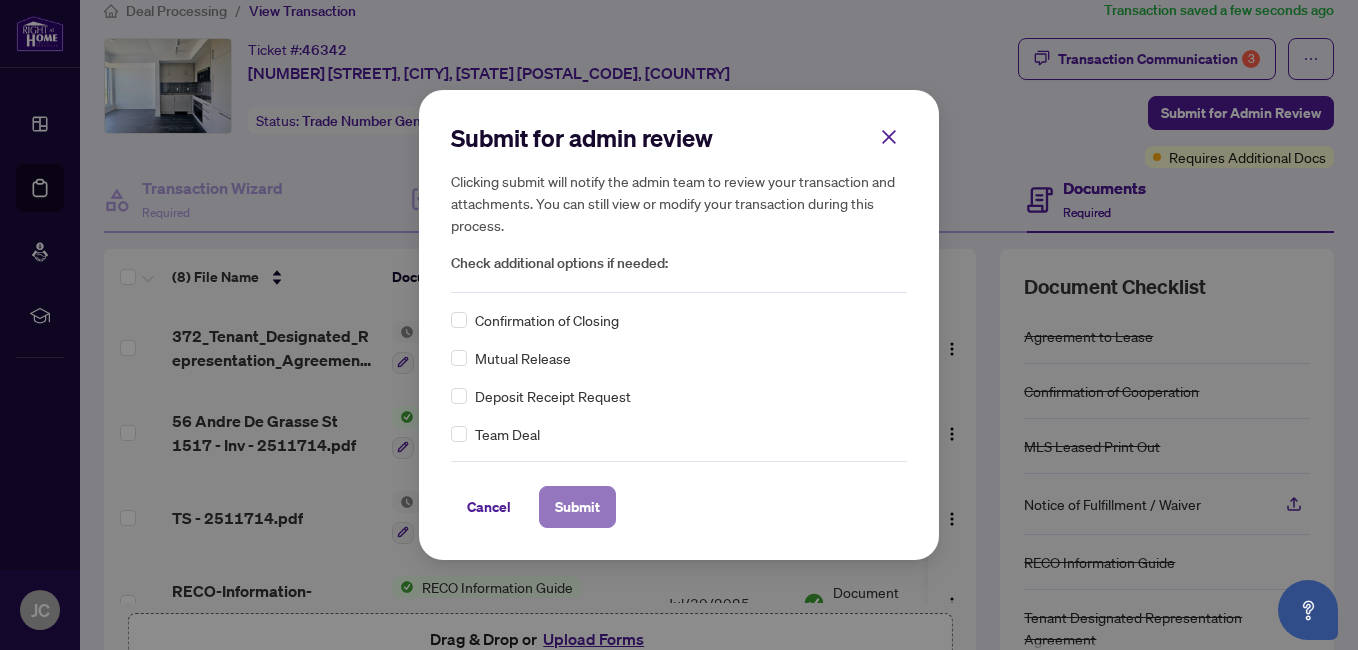 click on "Submit" at bounding box center [577, 507] 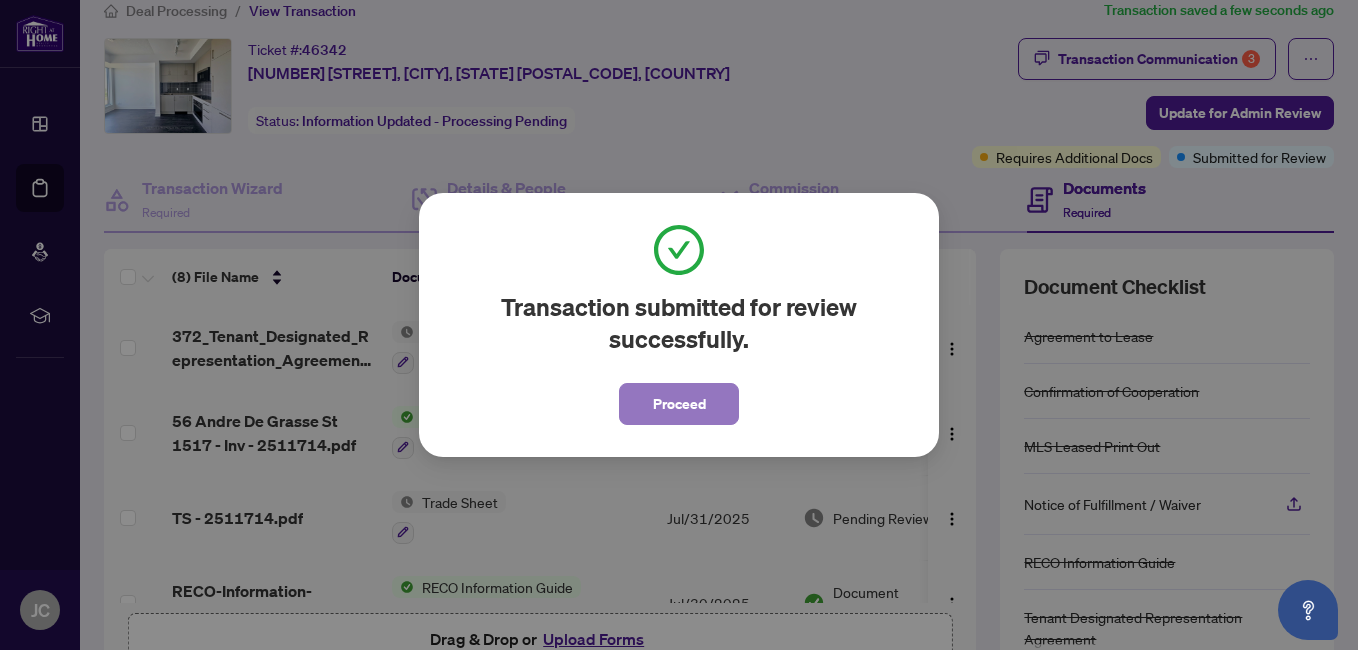 click on "Proceed" at bounding box center [679, 404] 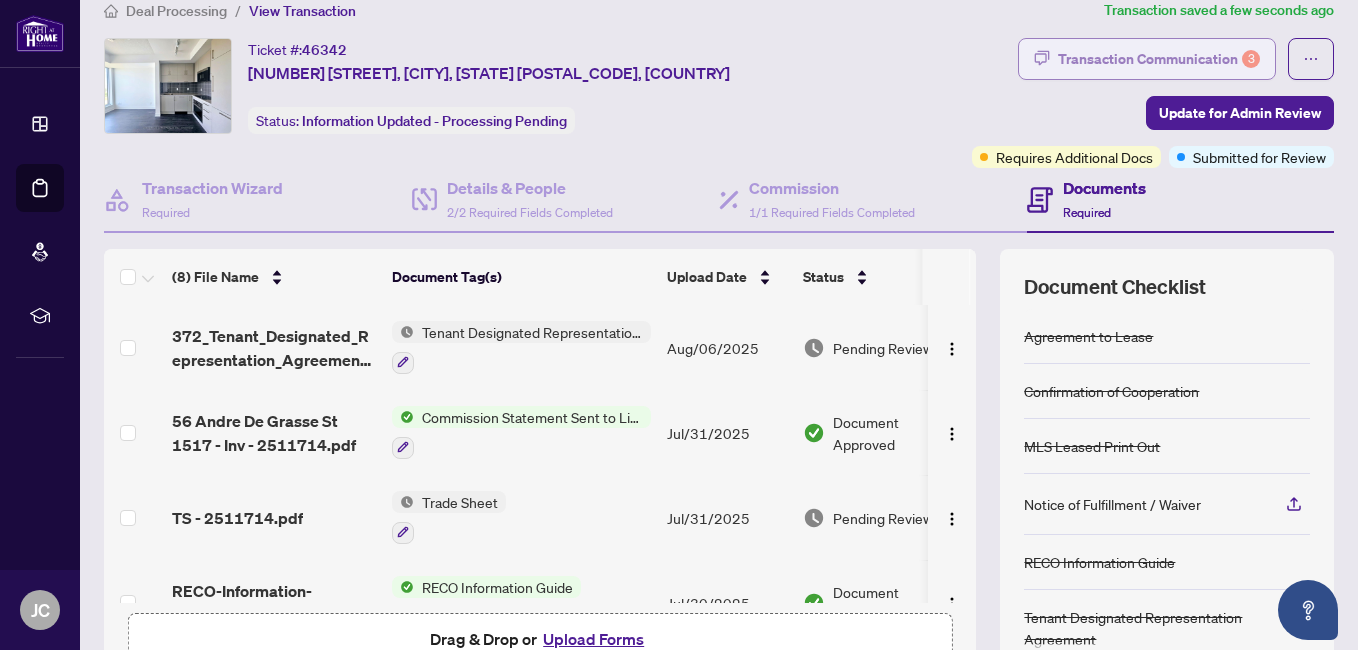 click on "Transaction Communication 3" at bounding box center (1159, 59) 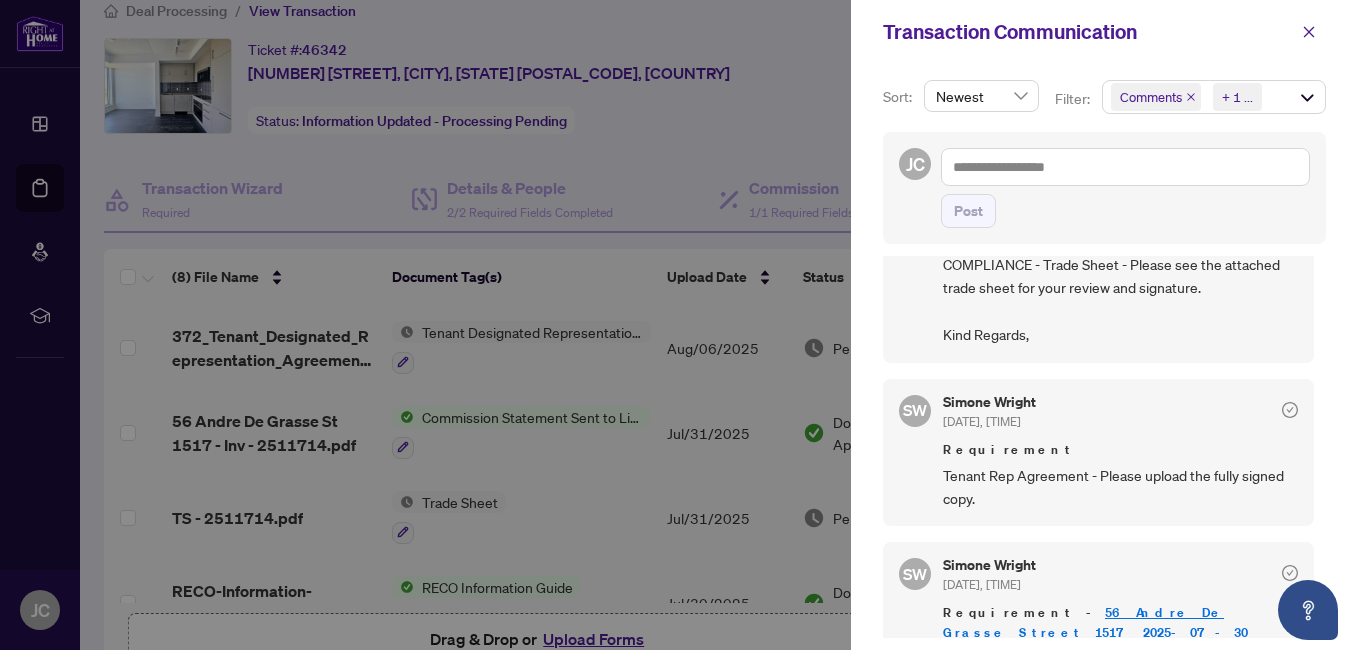 scroll, scrollTop: 172, scrollLeft: 0, axis: vertical 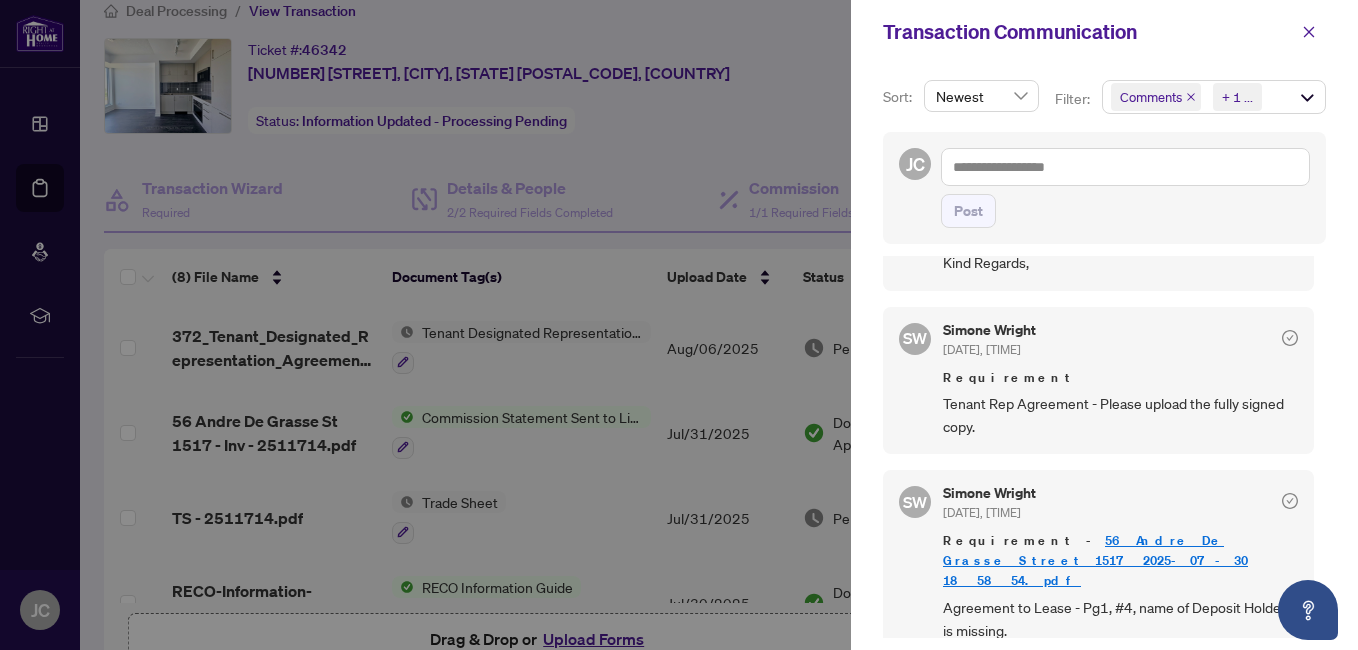 click on "56 Andre De Grasse Street 1517_2025-07-30 18_58_54.pdf" at bounding box center [1095, 560] 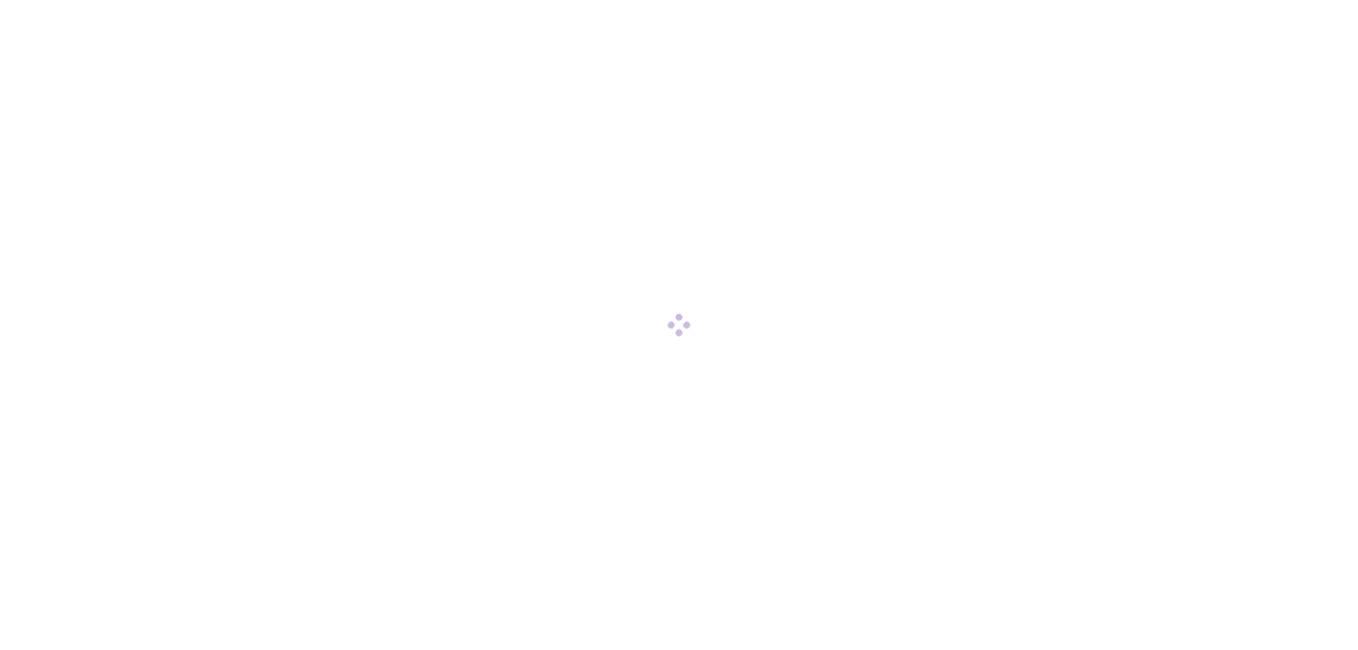 scroll, scrollTop: 0, scrollLeft: 0, axis: both 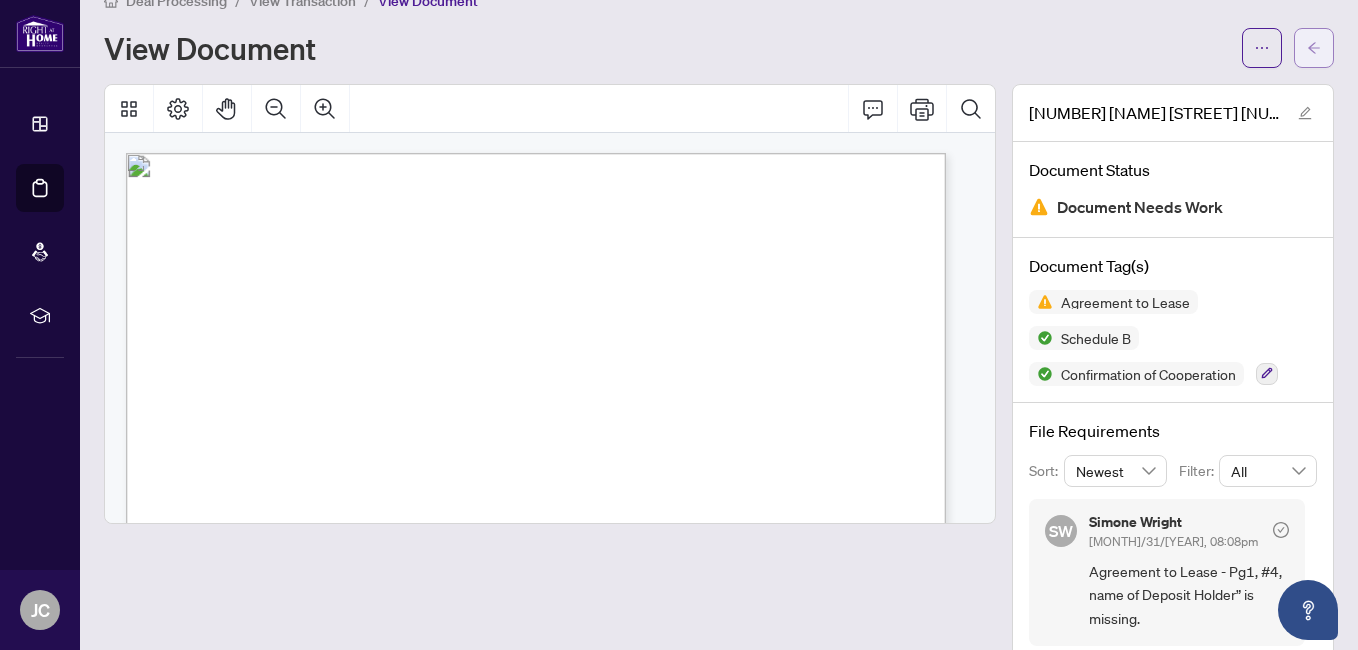 click 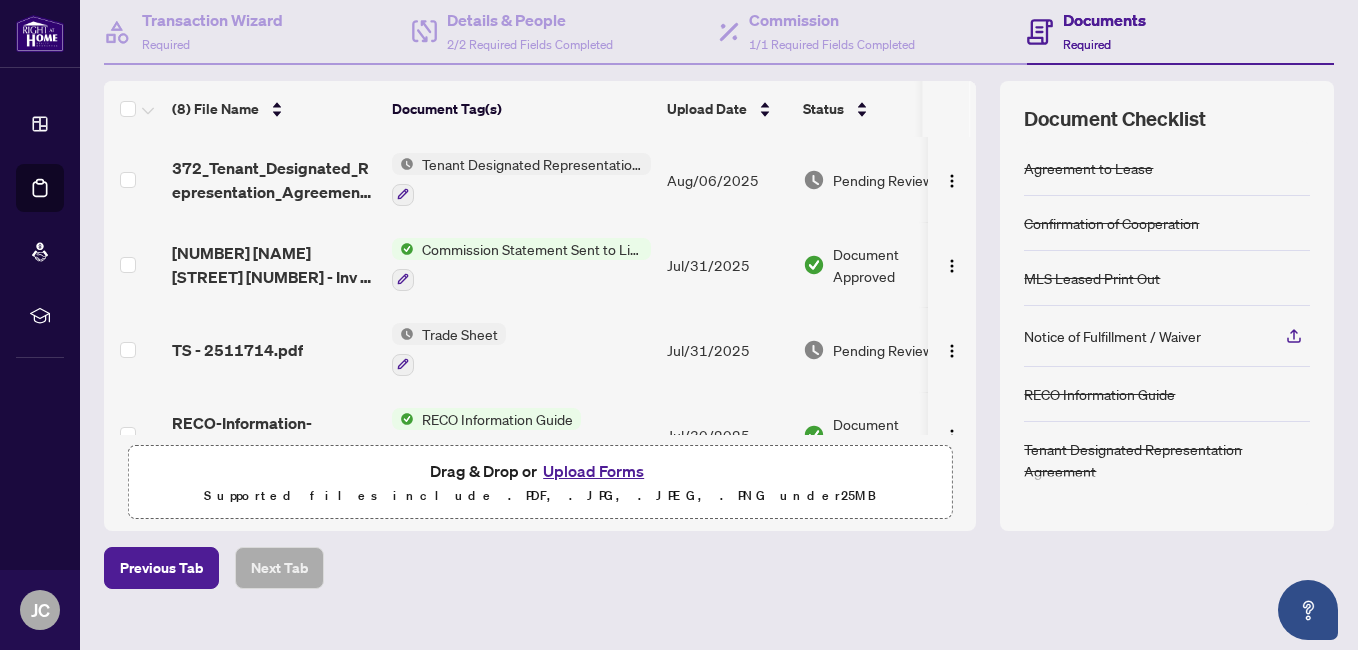 scroll, scrollTop: 225, scrollLeft: 0, axis: vertical 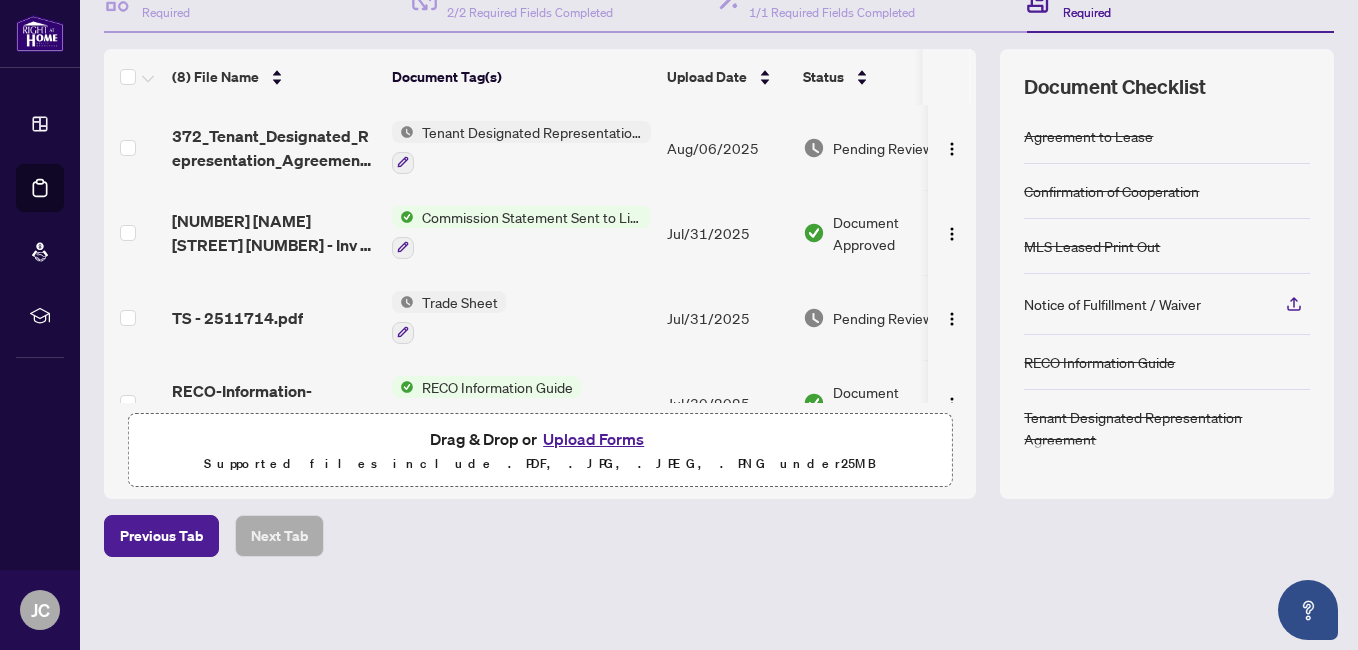 click on "Upload Forms" at bounding box center [593, 439] 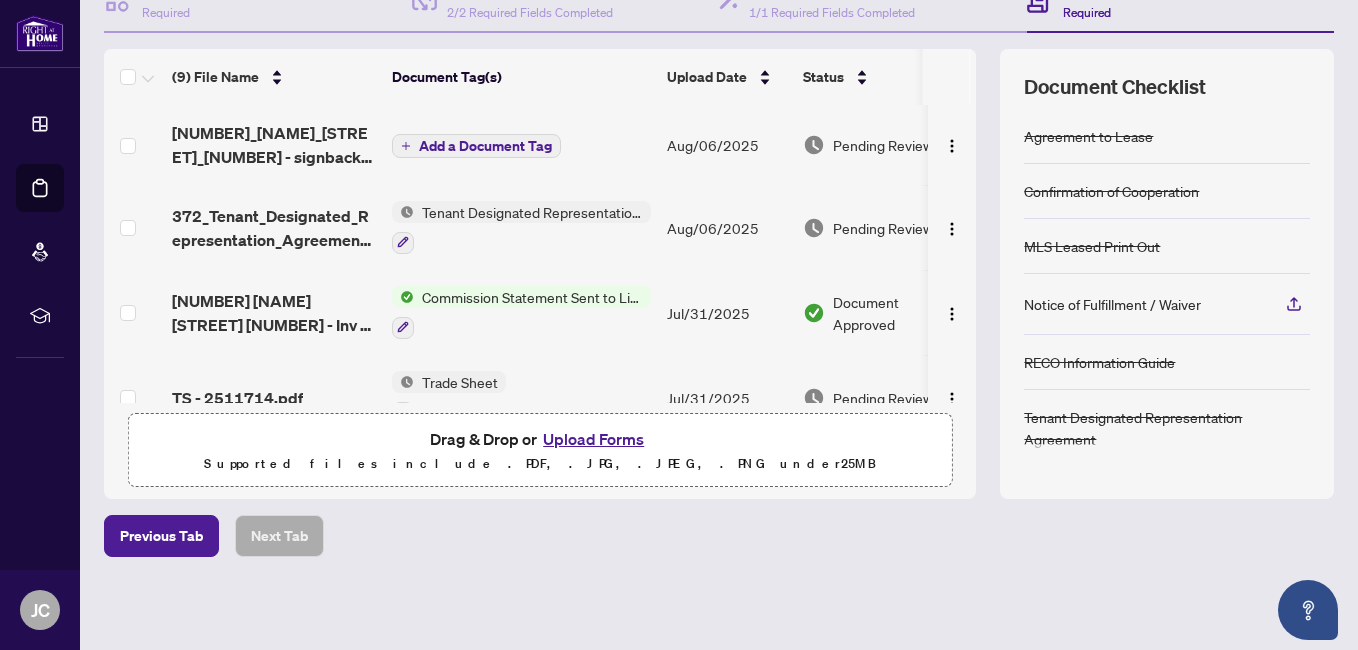 click on "Add a Document Tag" at bounding box center [485, 146] 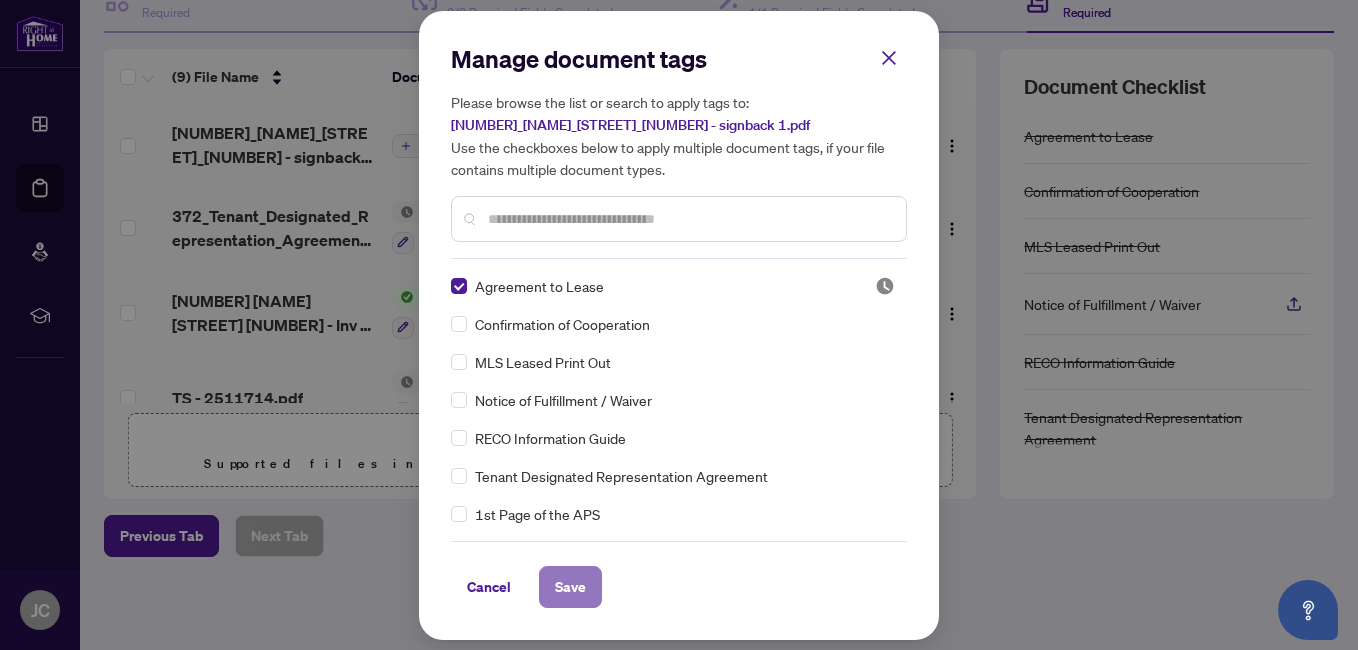 click on "Save" at bounding box center [570, 587] 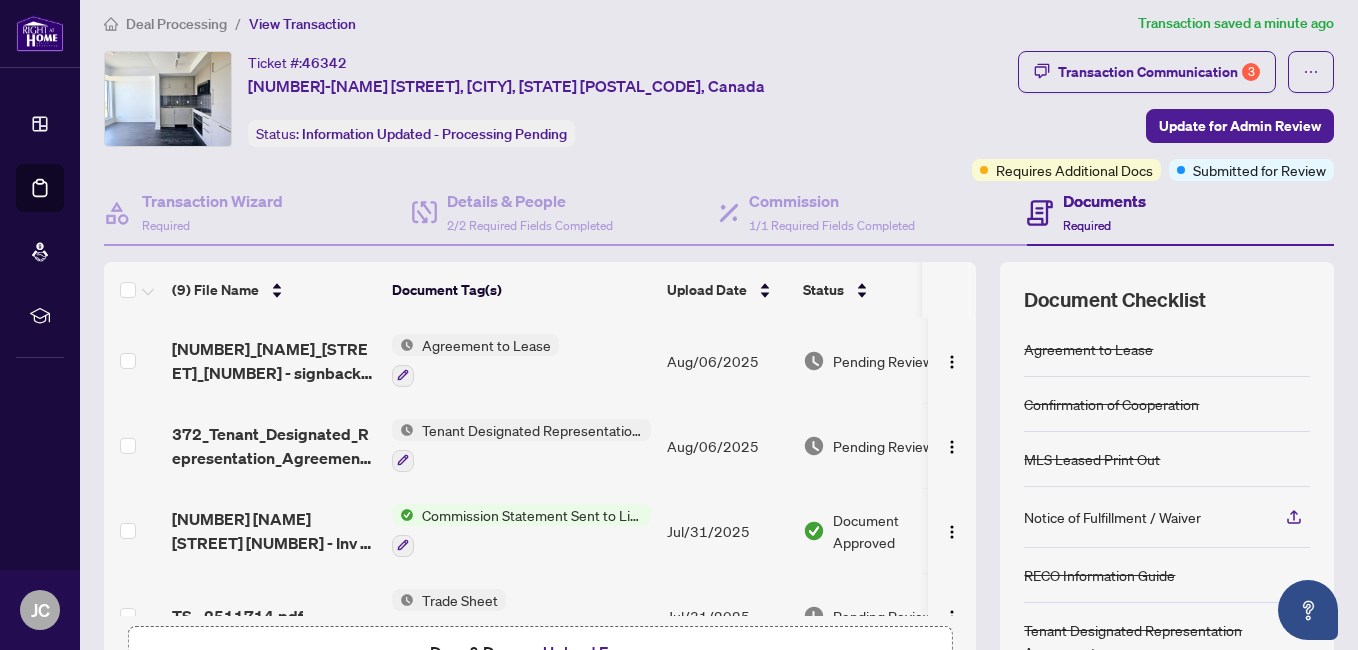 scroll, scrollTop: 0, scrollLeft: 0, axis: both 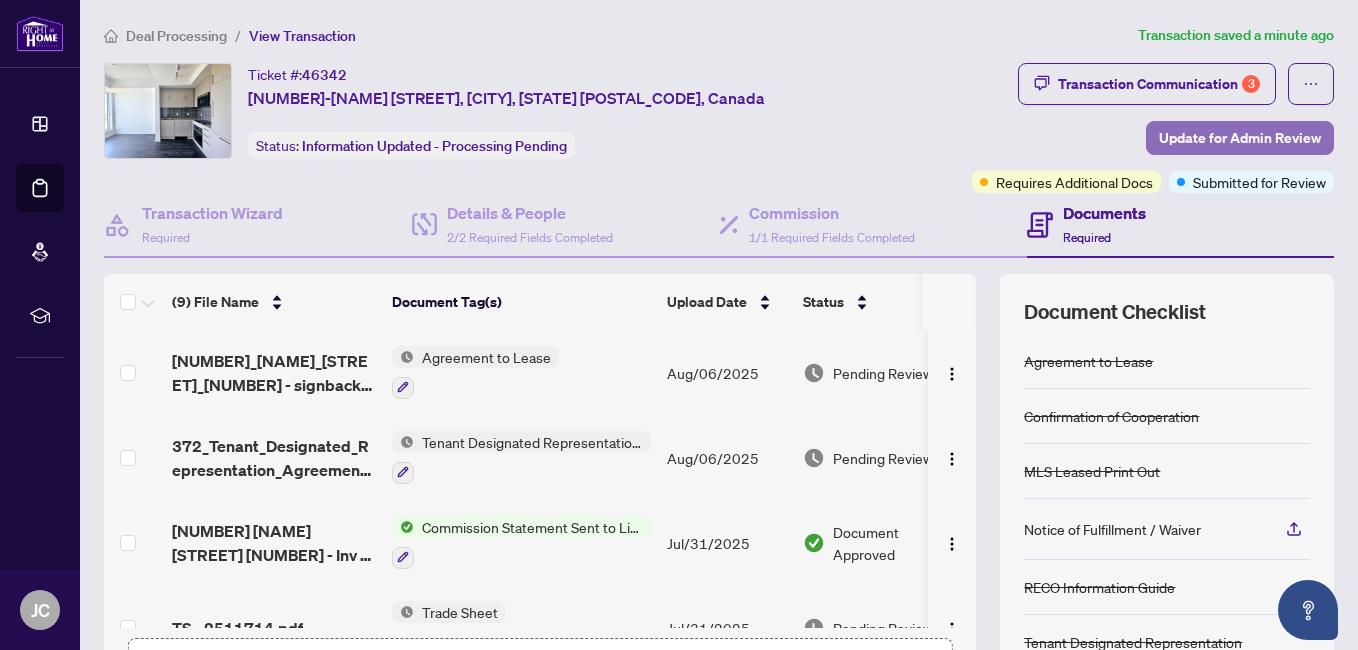 click on "Update for Admin Review" at bounding box center [1240, 138] 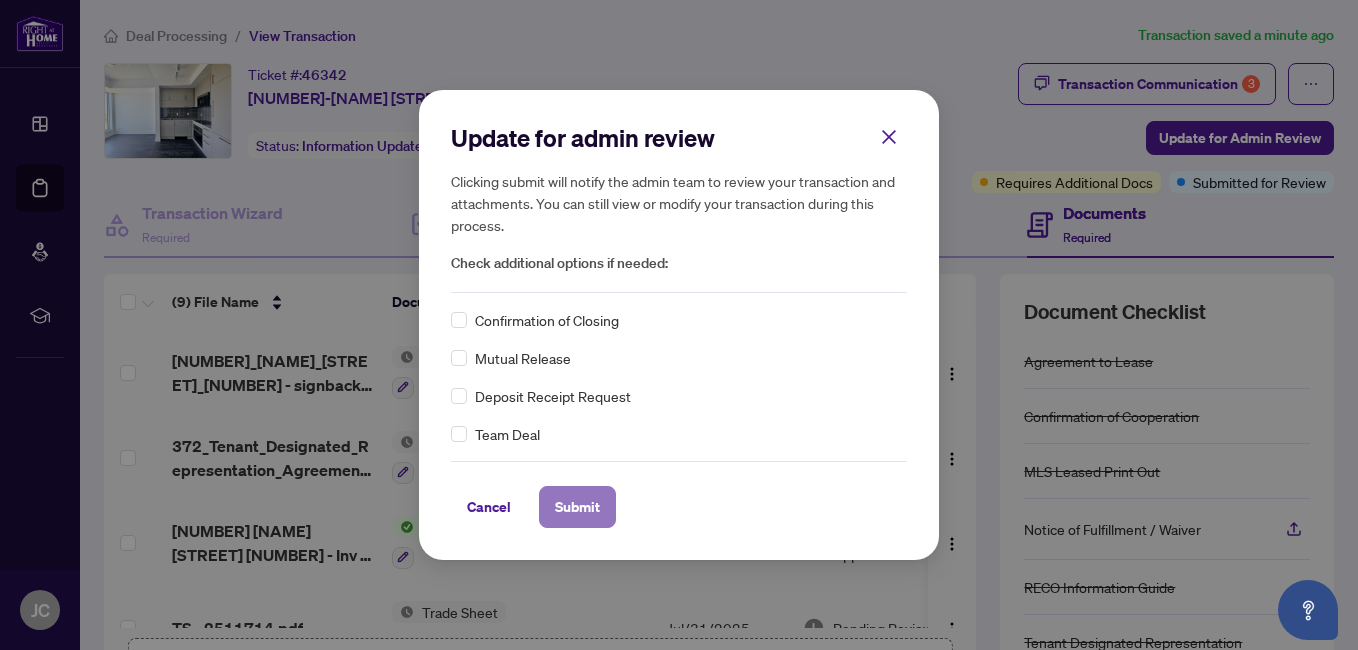click on "Submit" at bounding box center (577, 507) 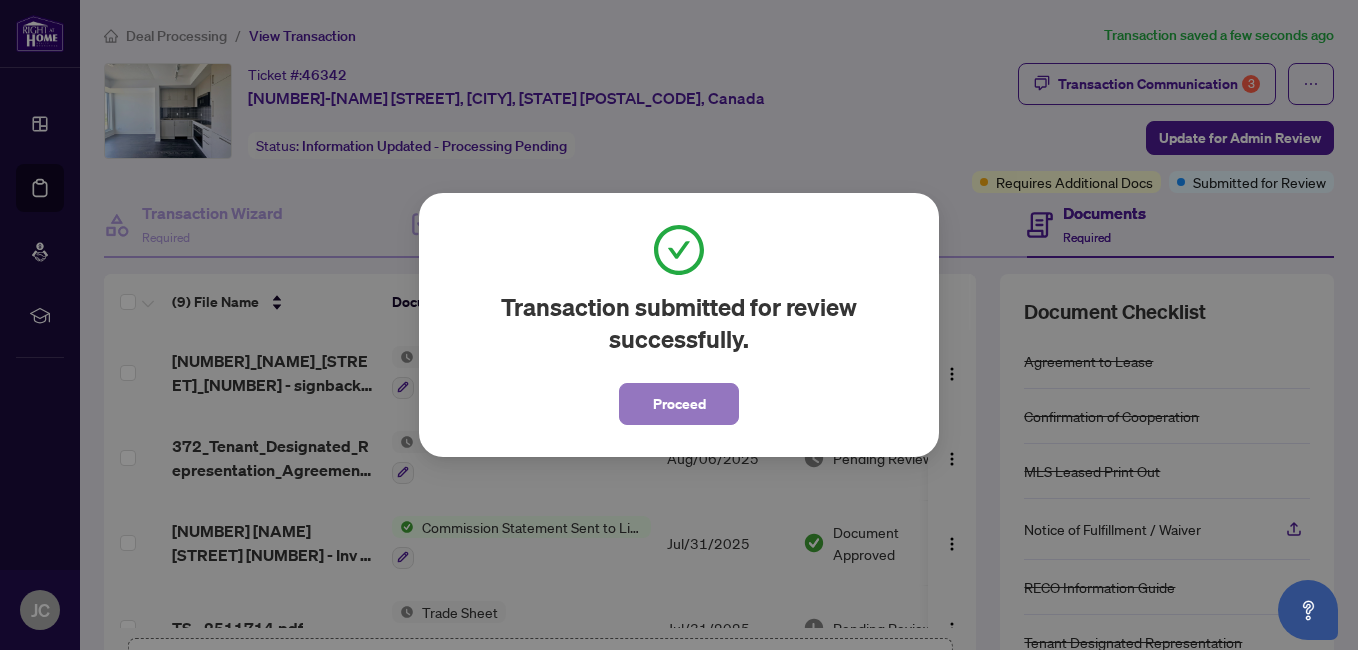 click on "Proceed" at bounding box center (679, 404) 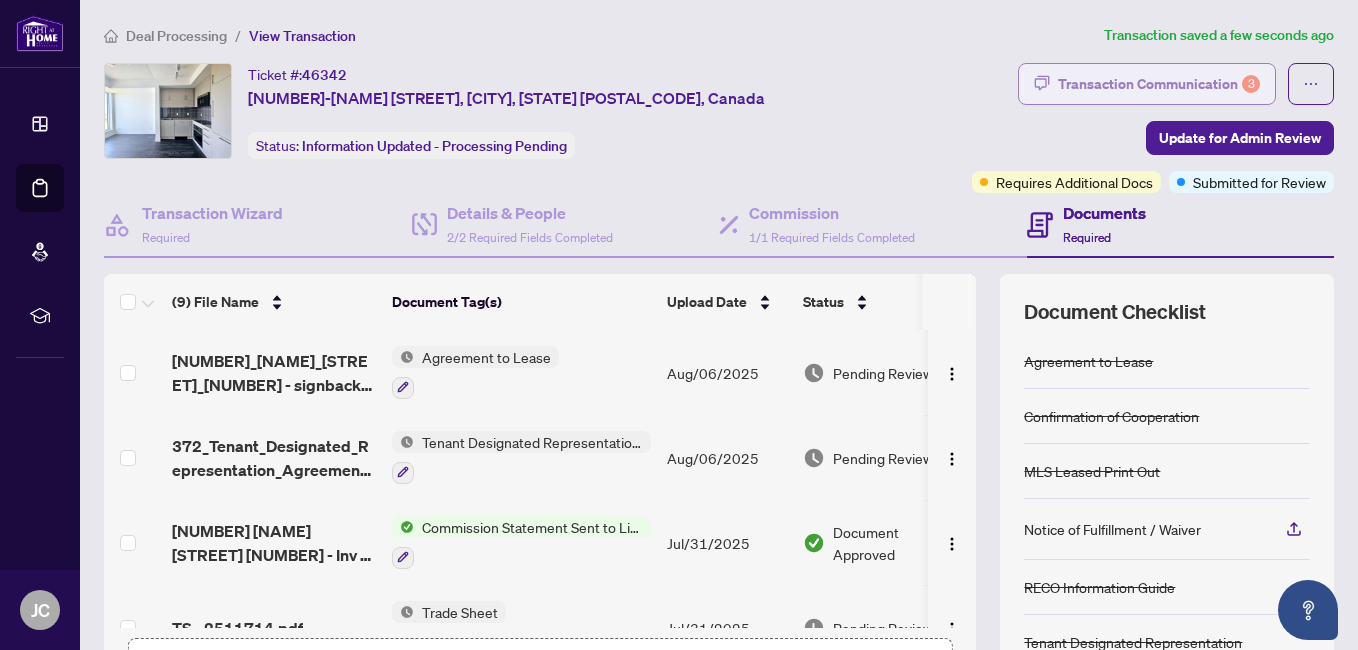 click on "Transaction Communication 3" at bounding box center [1159, 84] 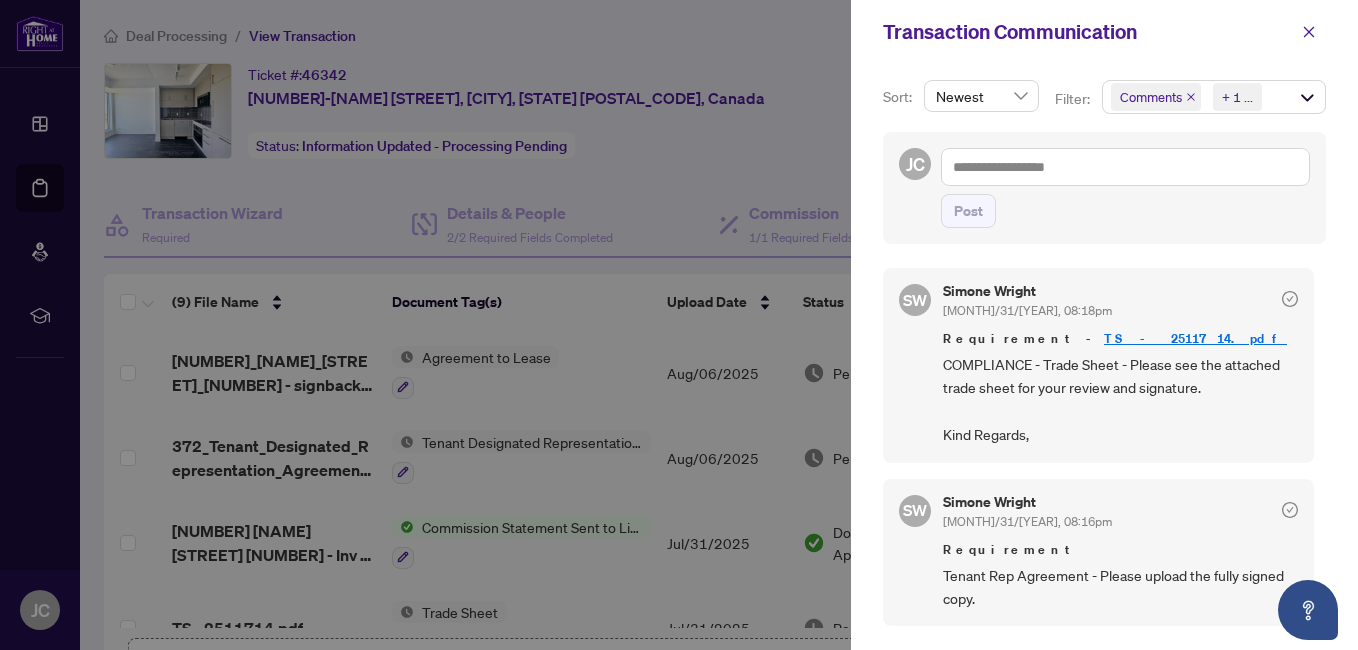 click on "TS - 2511714.pdf" at bounding box center (1195, 338) 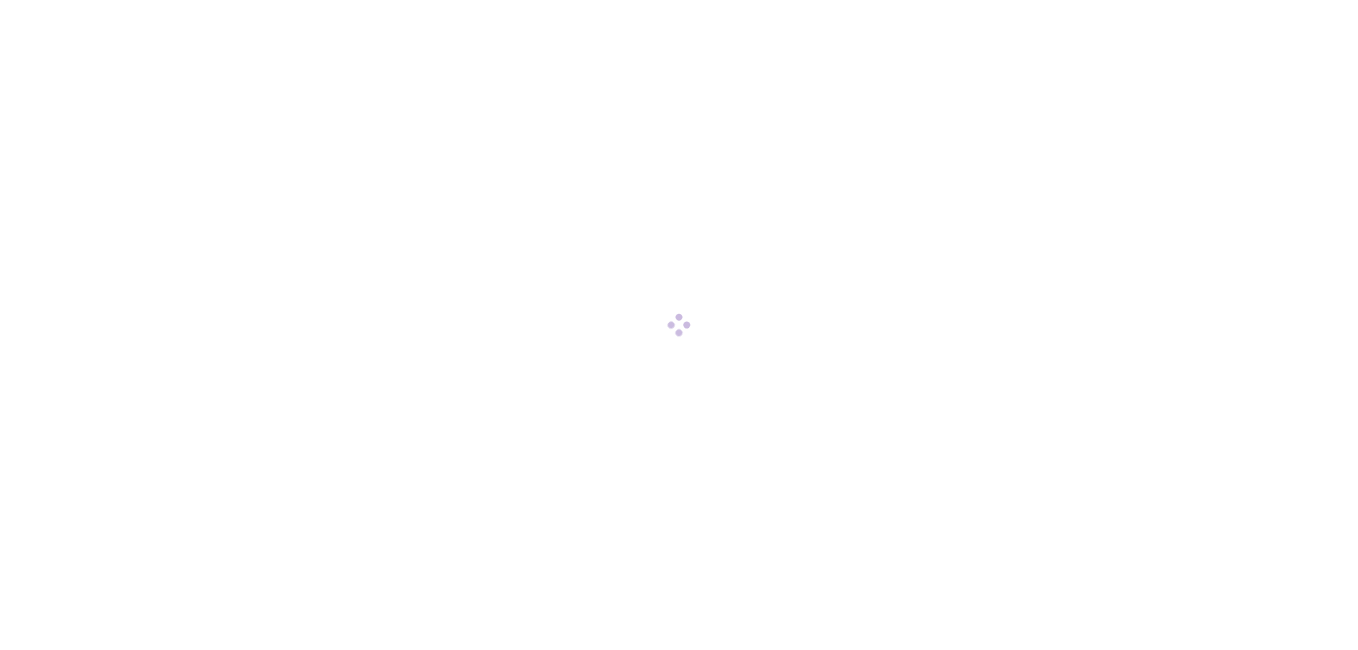 scroll, scrollTop: 0, scrollLeft: 0, axis: both 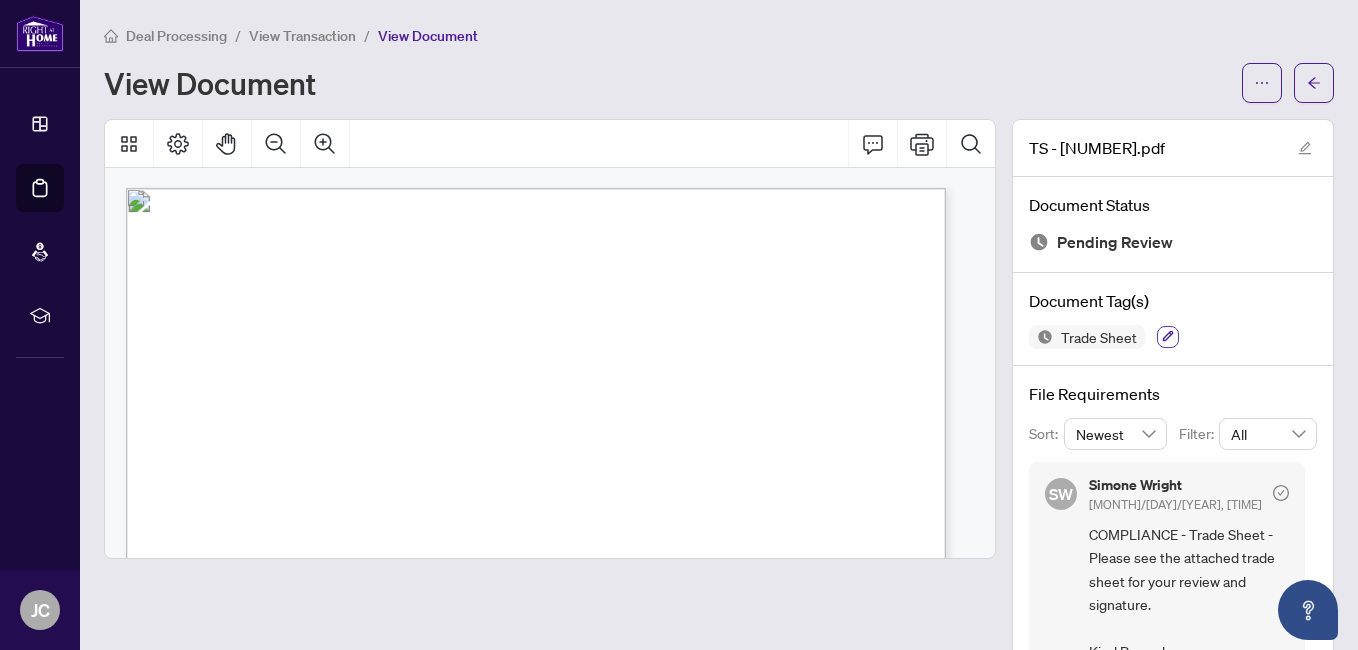 click 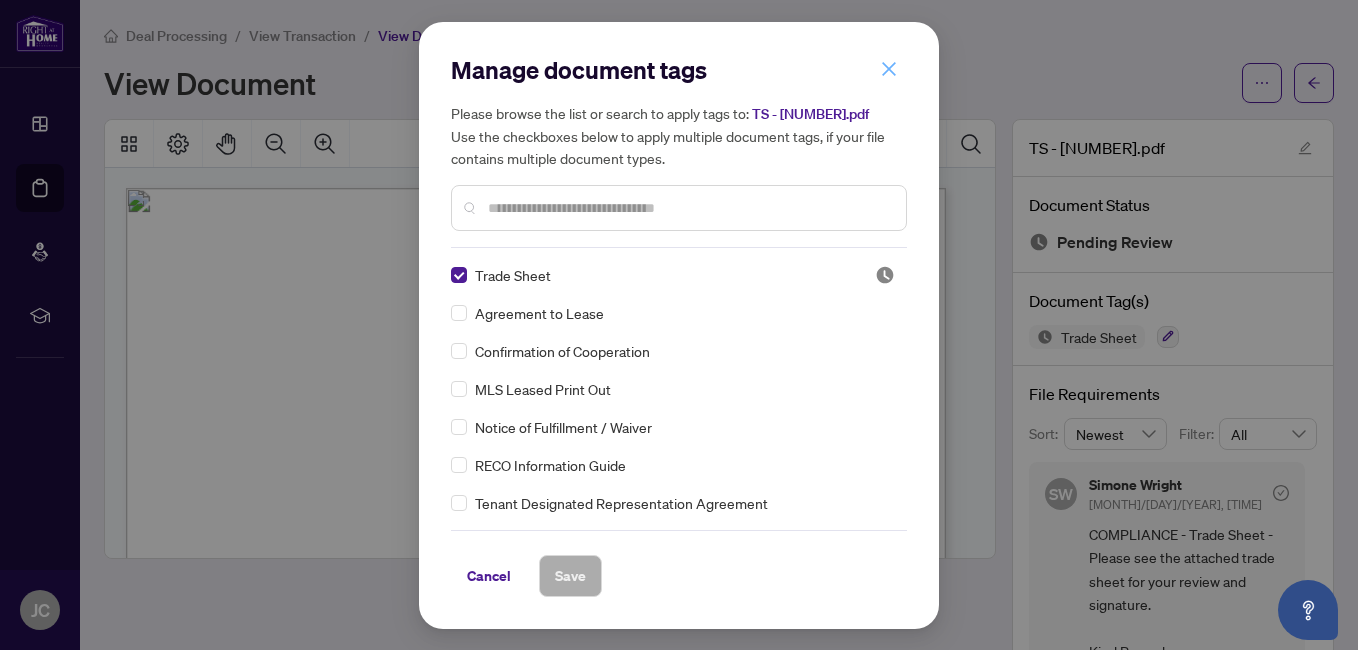 click 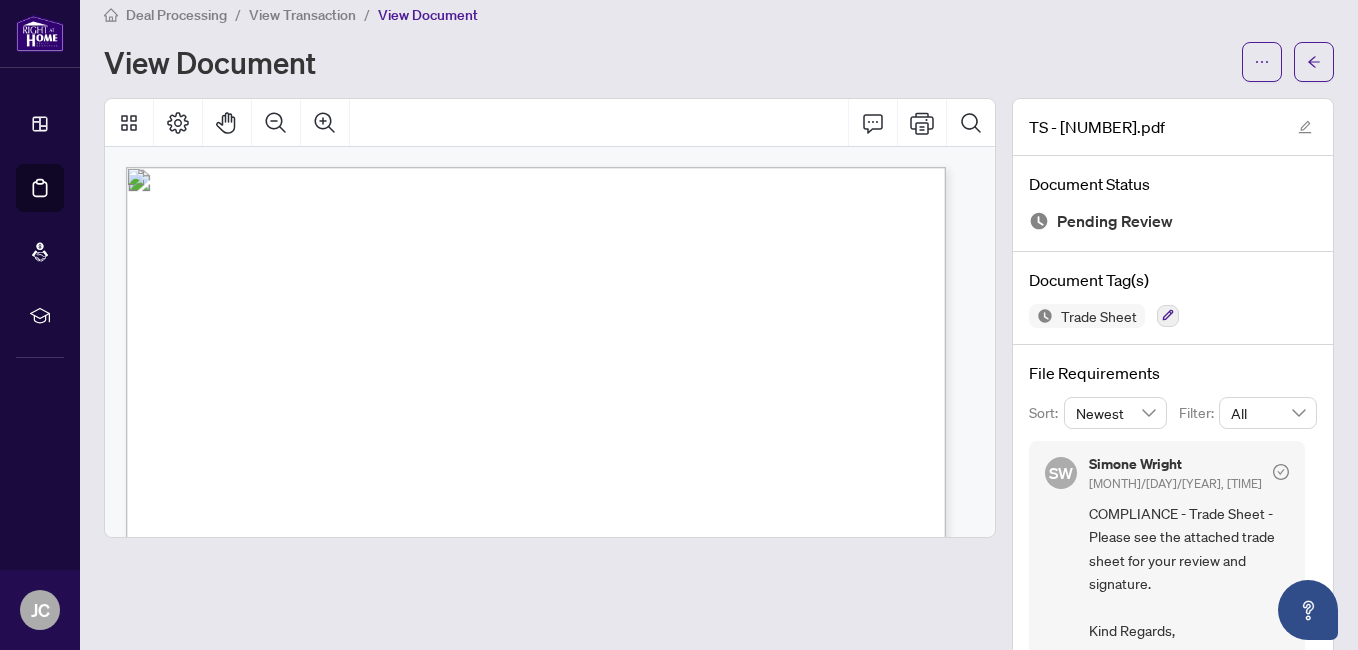 scroll, scrollTop: 0, scrollLeft: 0, axis: both 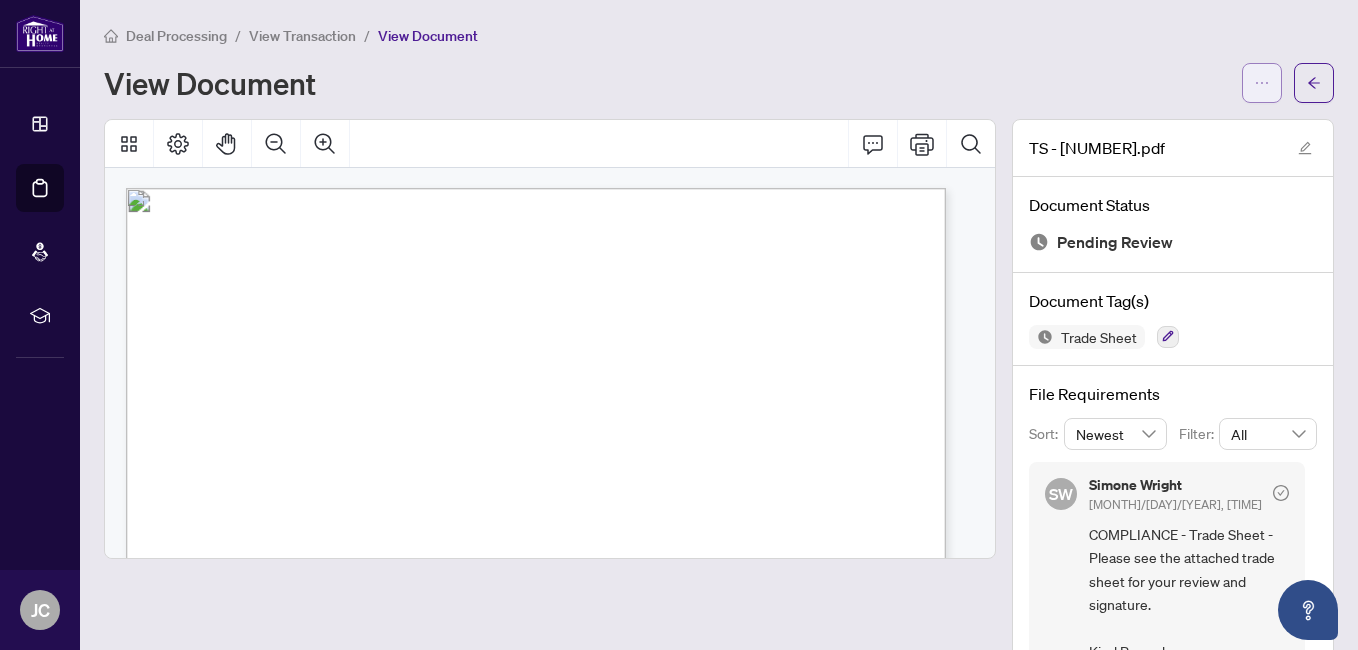 click 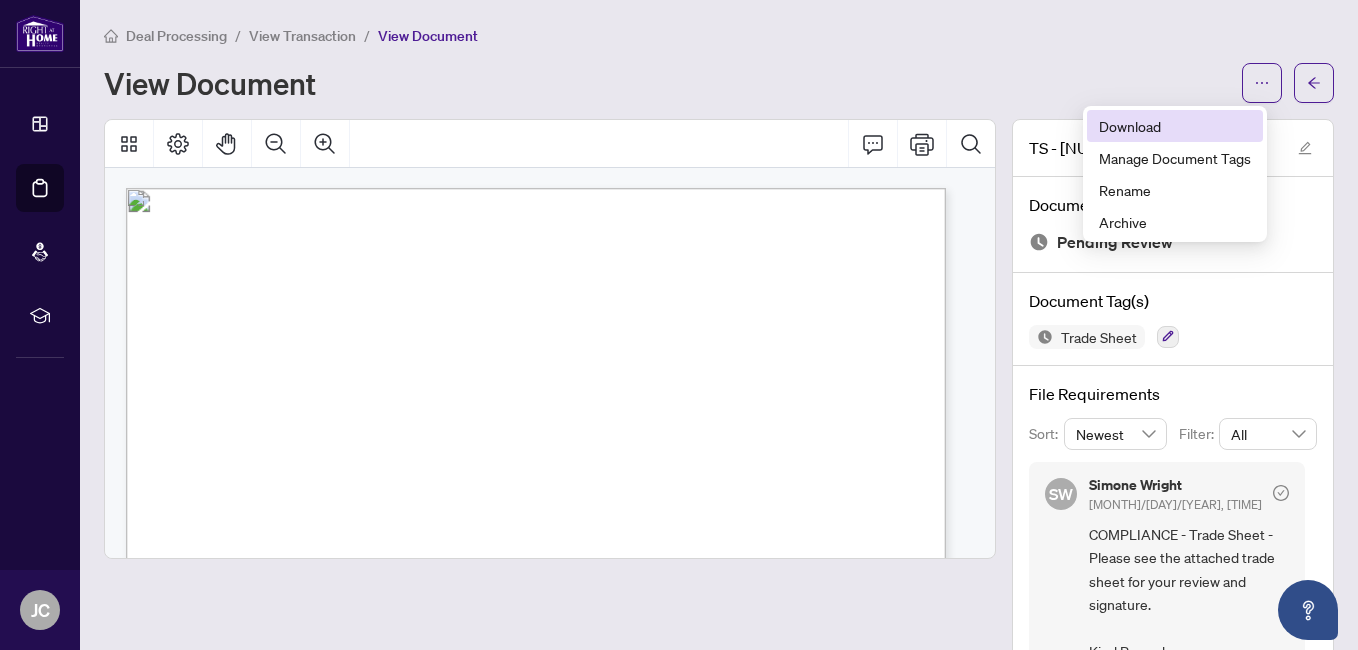 click on "Download" at bounding box center (1175, 126) 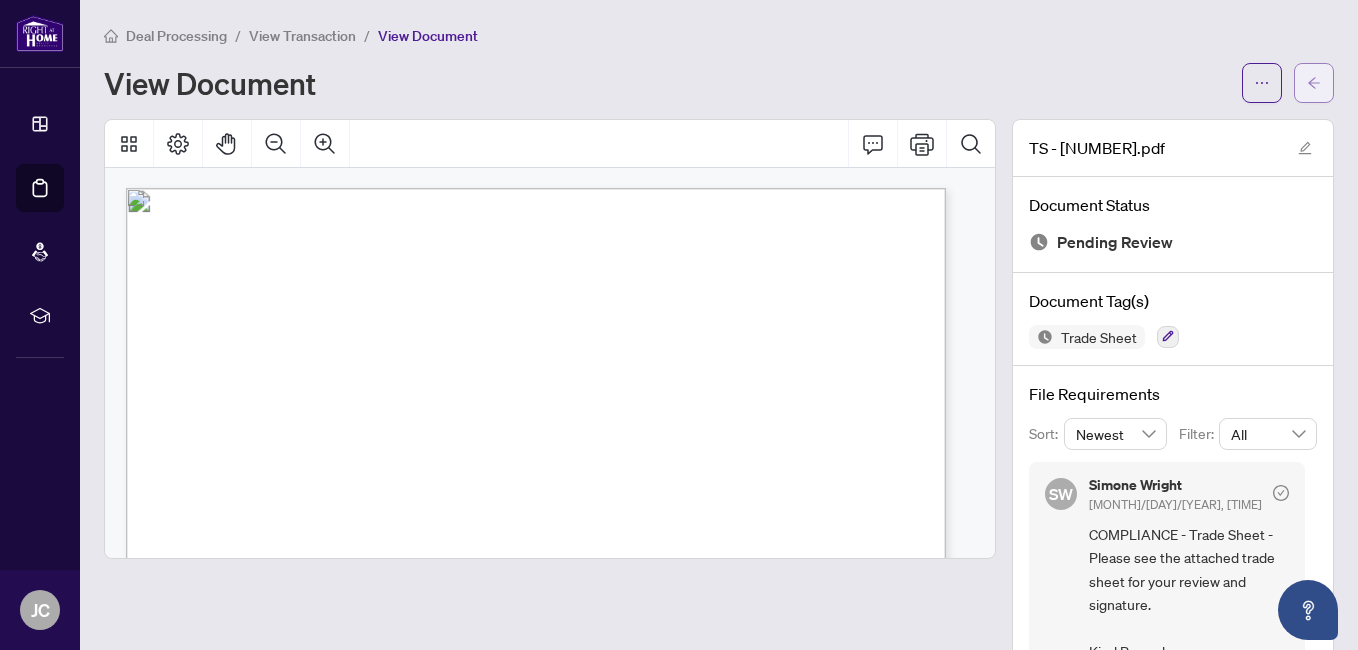 click 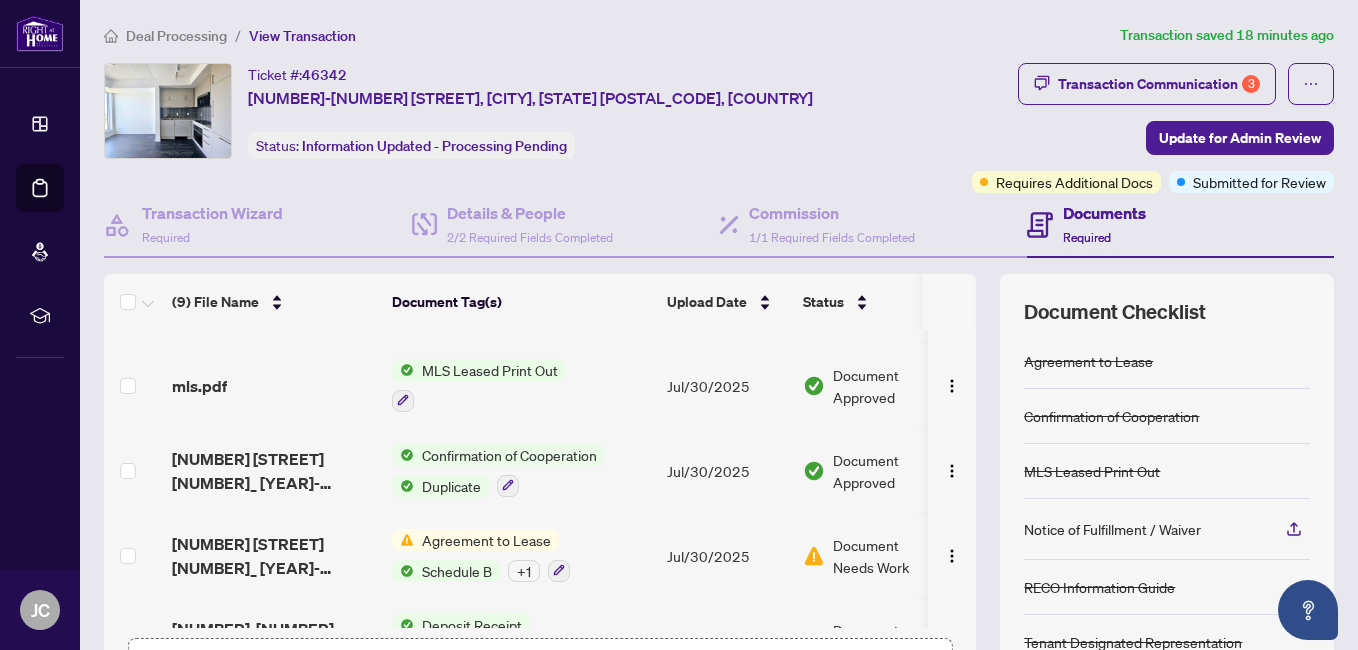 scroll, scrollTop: 470, scrollLeft: 0, axis: vertical 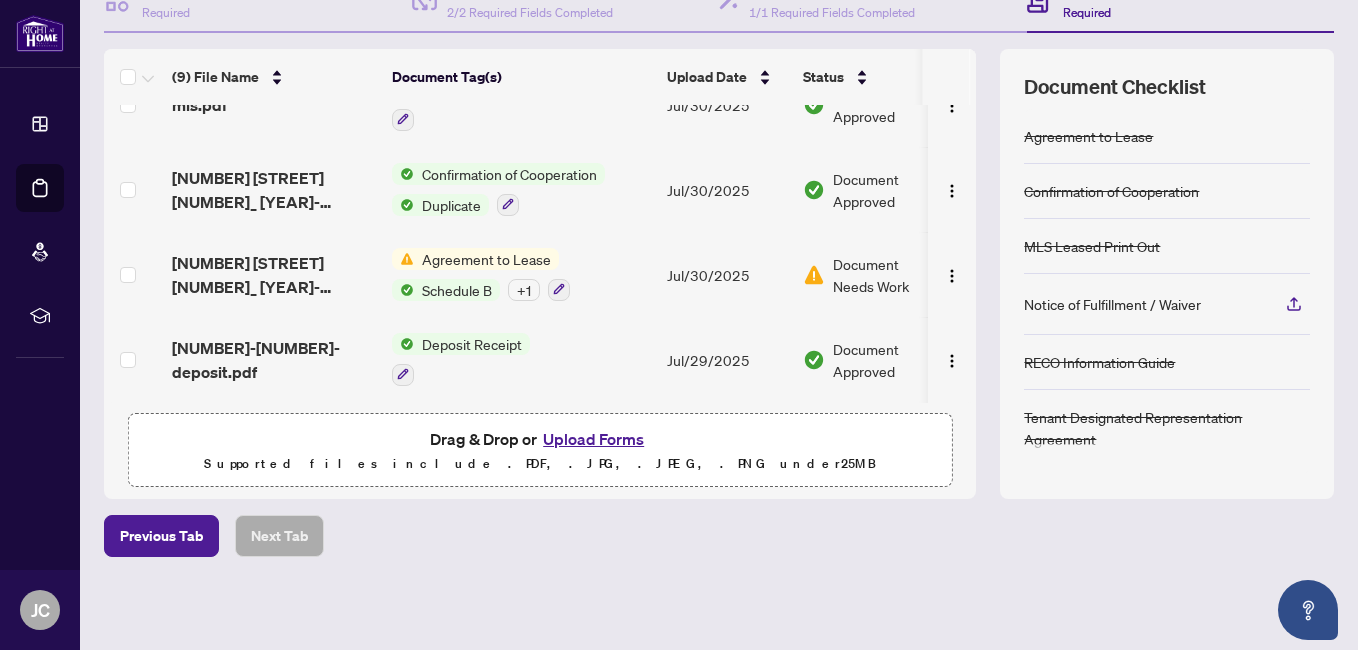 click on "Upload Forms" at bounding box center [593, 439] 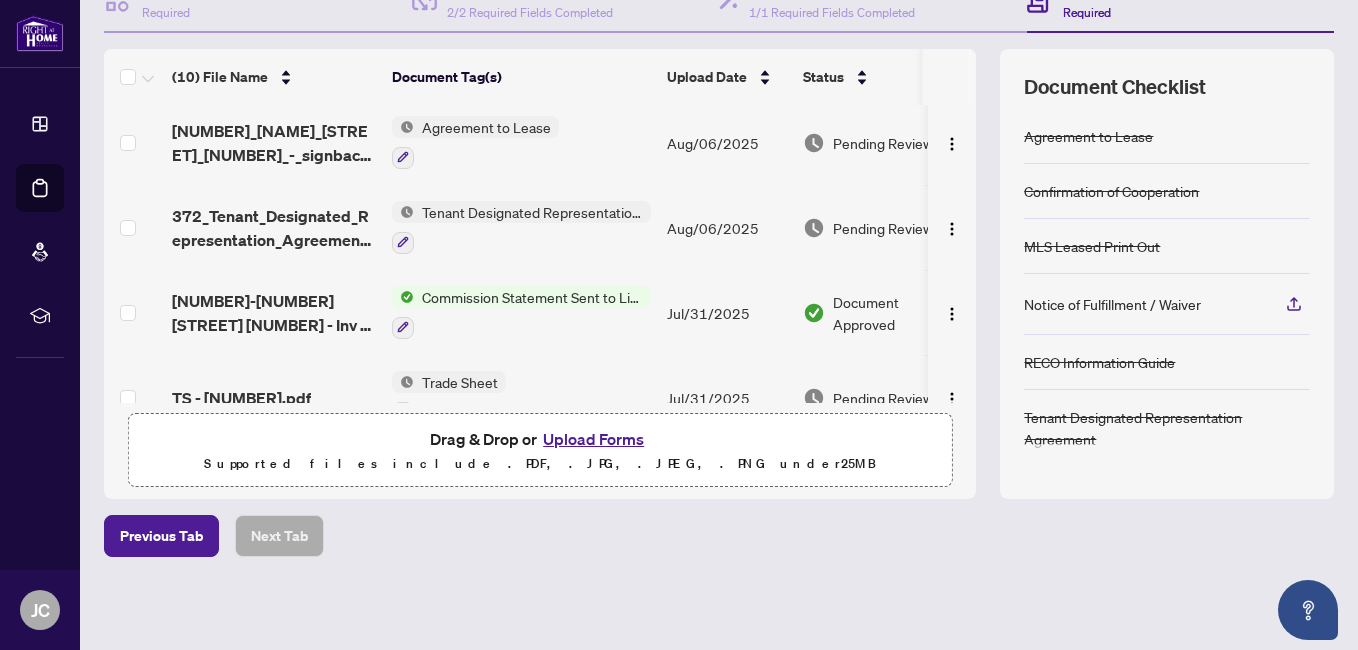 scroll, scrollTop: 0, scrollLeft: 0, axis: both 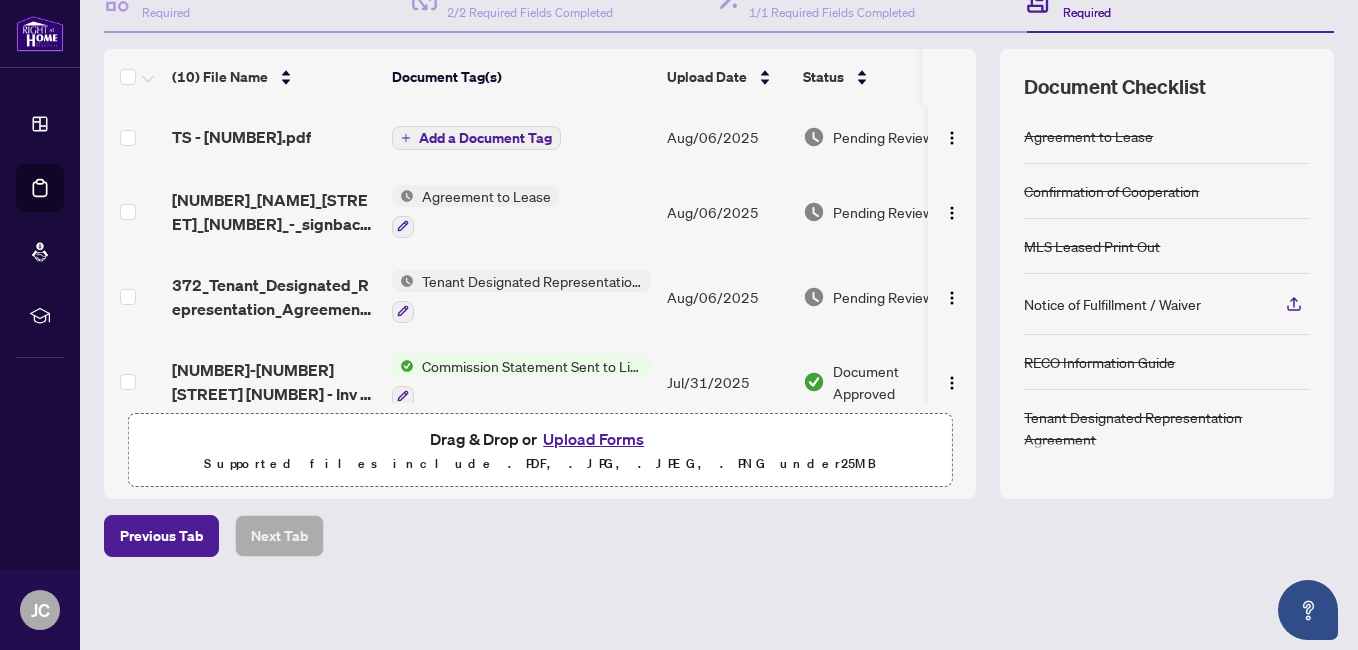 click on "Add a Document Tag" at bounding box center (485, 138) 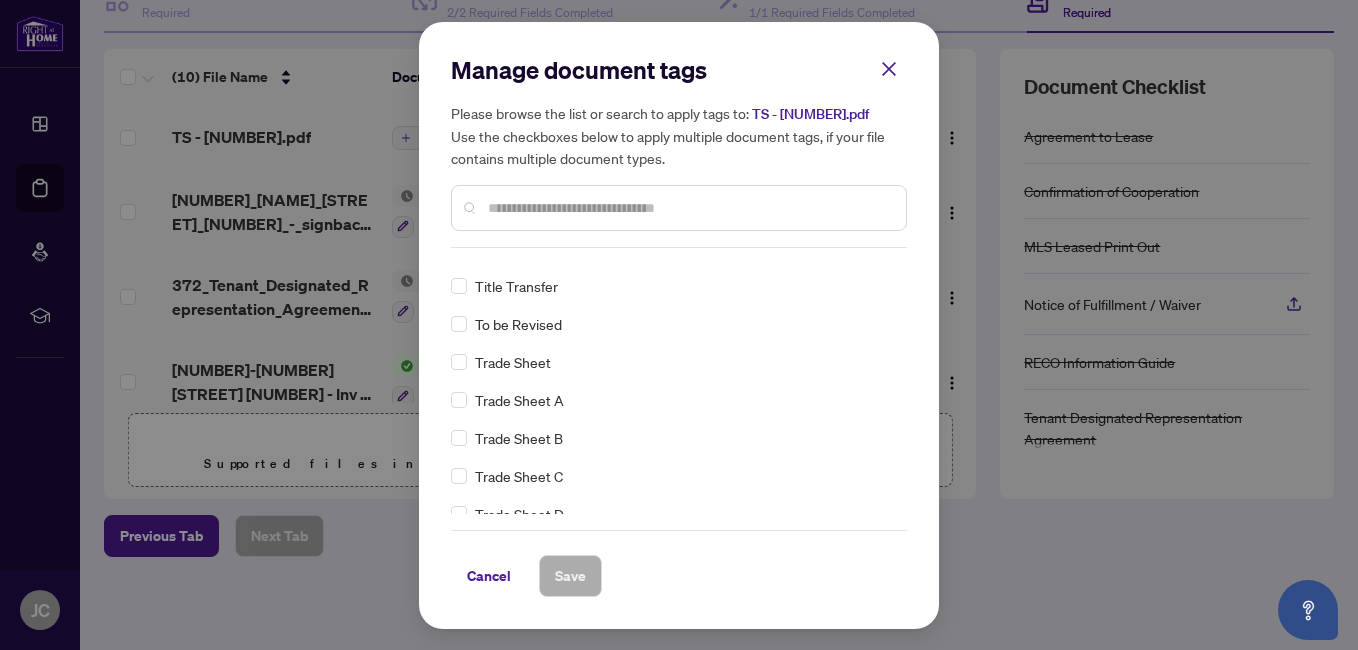 scroll, scrollTop: 4400, scrollLeft: 0, axis: vertical 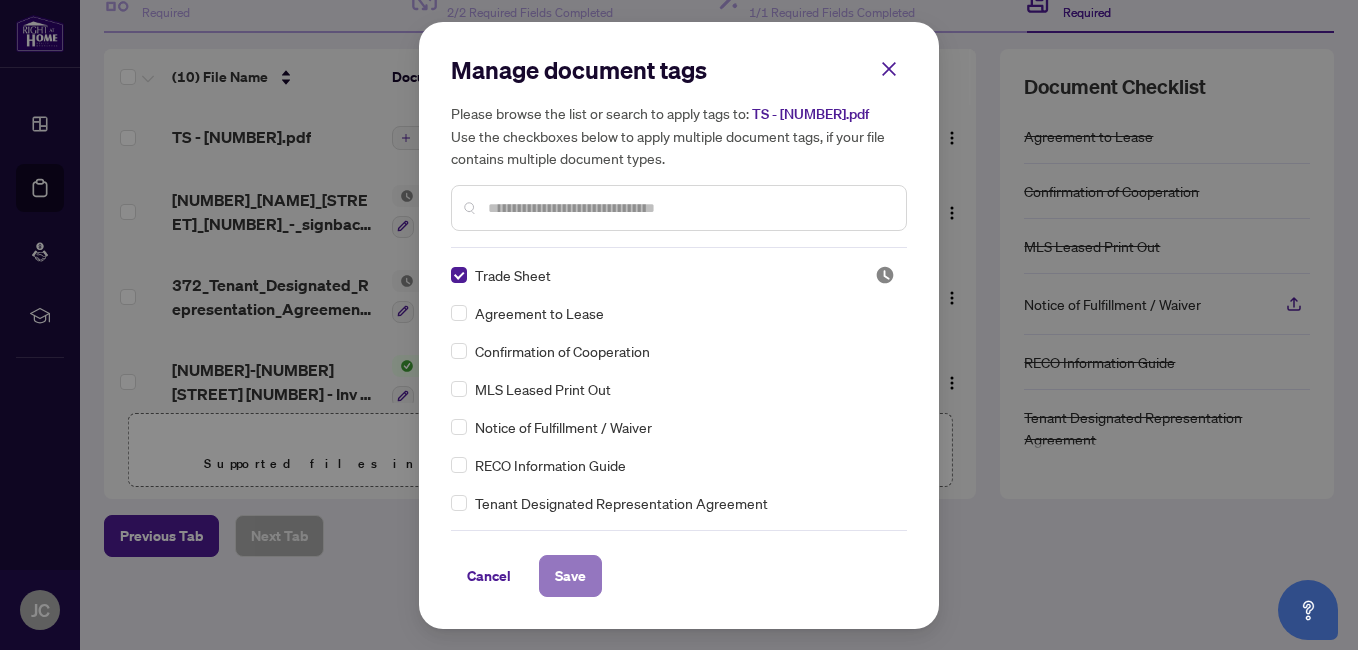 click on "Save" at bounding box center [570, 576] 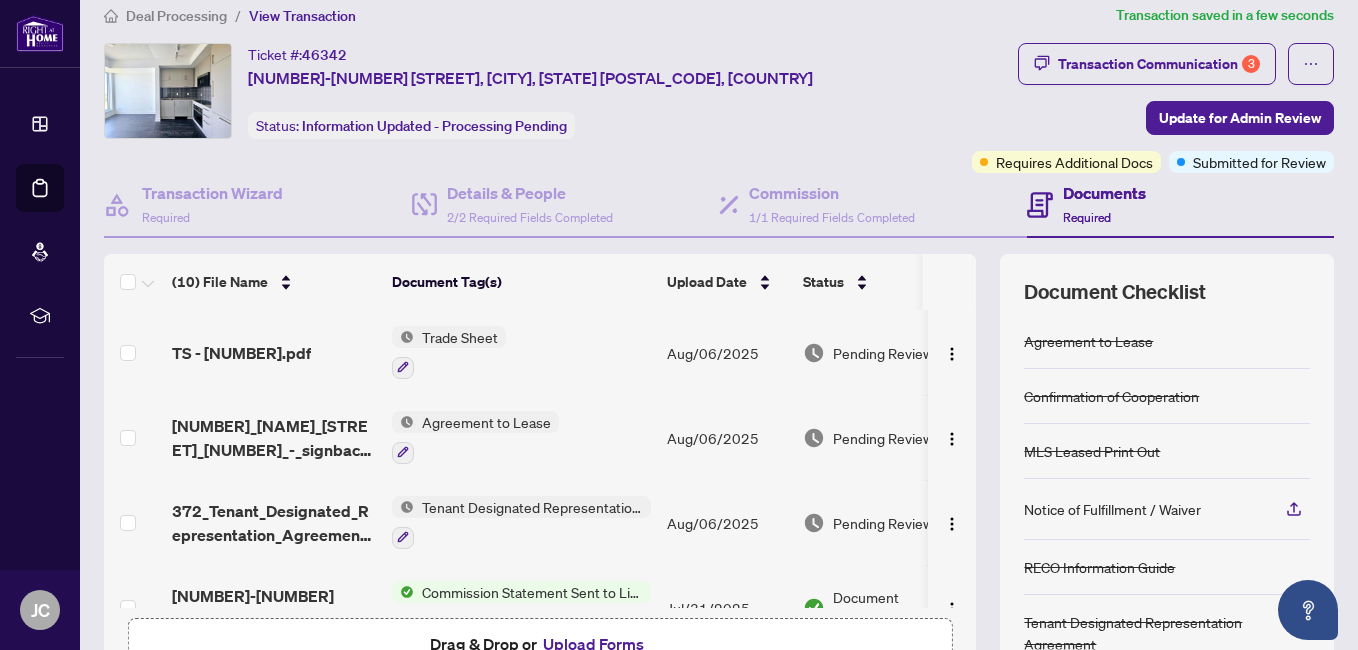 scroll, scrollTop: 0, scrollLeft: 0, axis: both 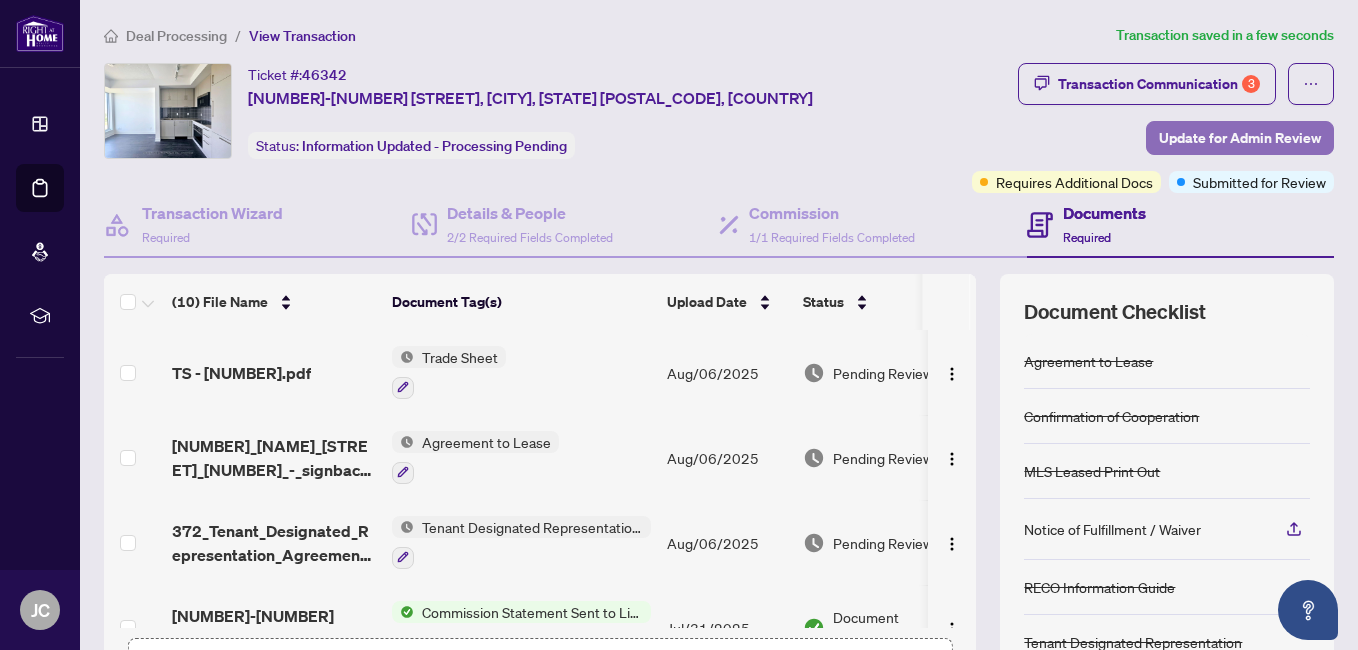 click on "Update for Admin Review" at bounding box center [1240, 138] 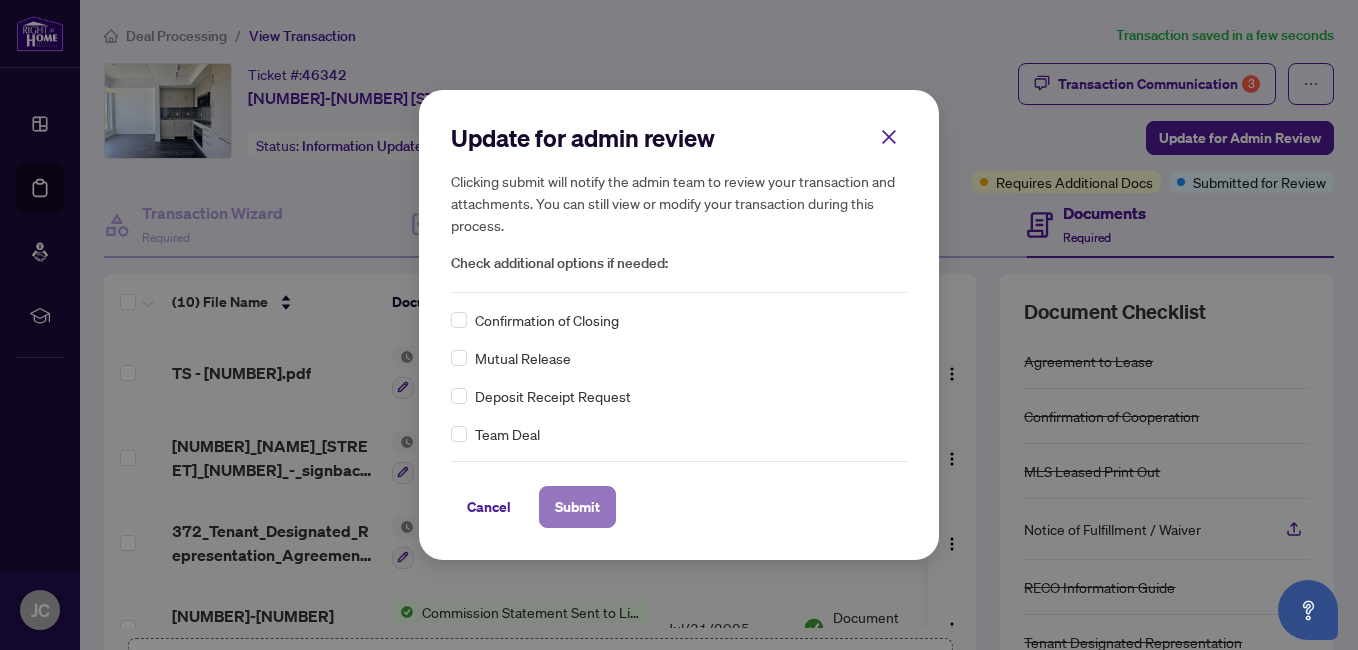 click on "Submit" at bounding box center (577, 507) 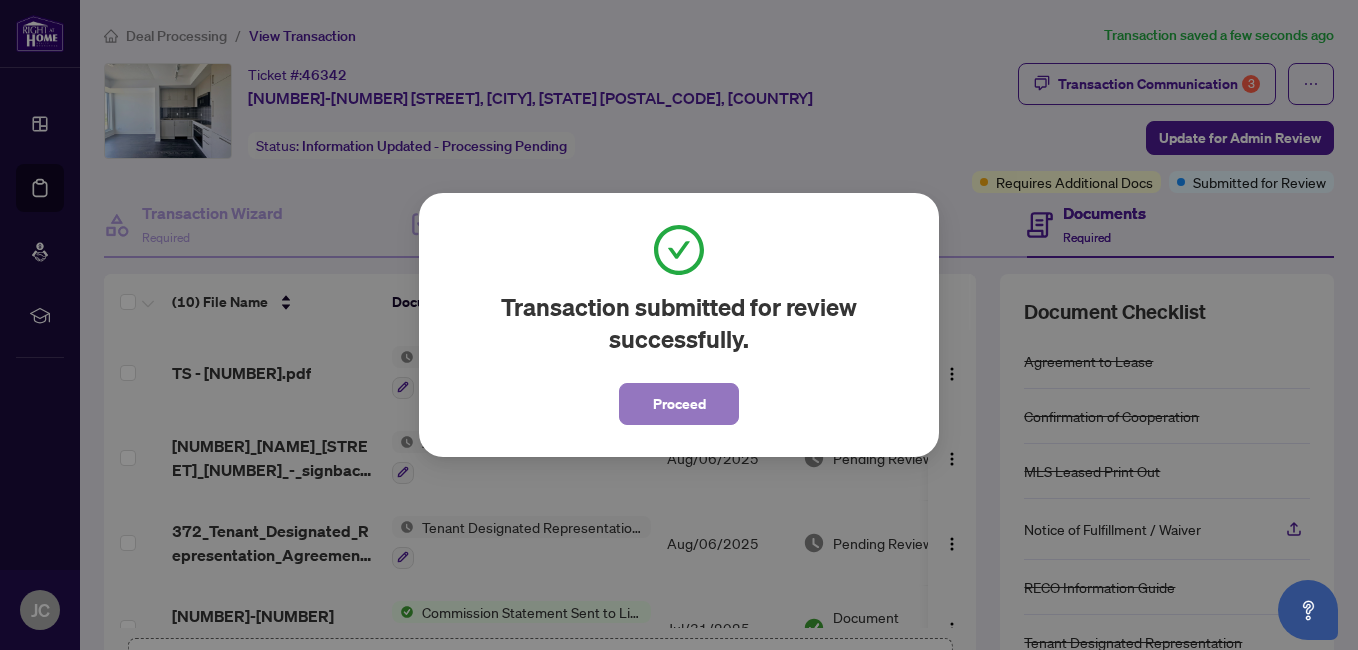 click on "Proceed" at bounding box center (679, 404) 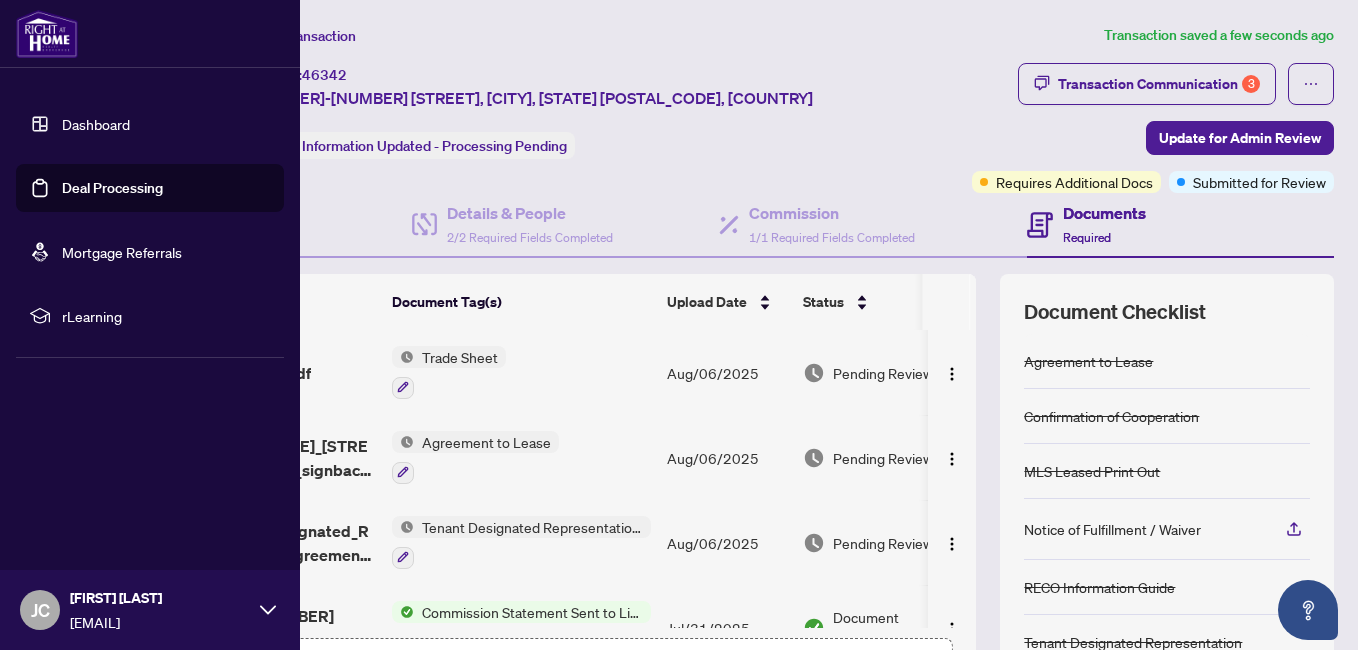 click on "Dashboard" at bounding box center [96, 124] 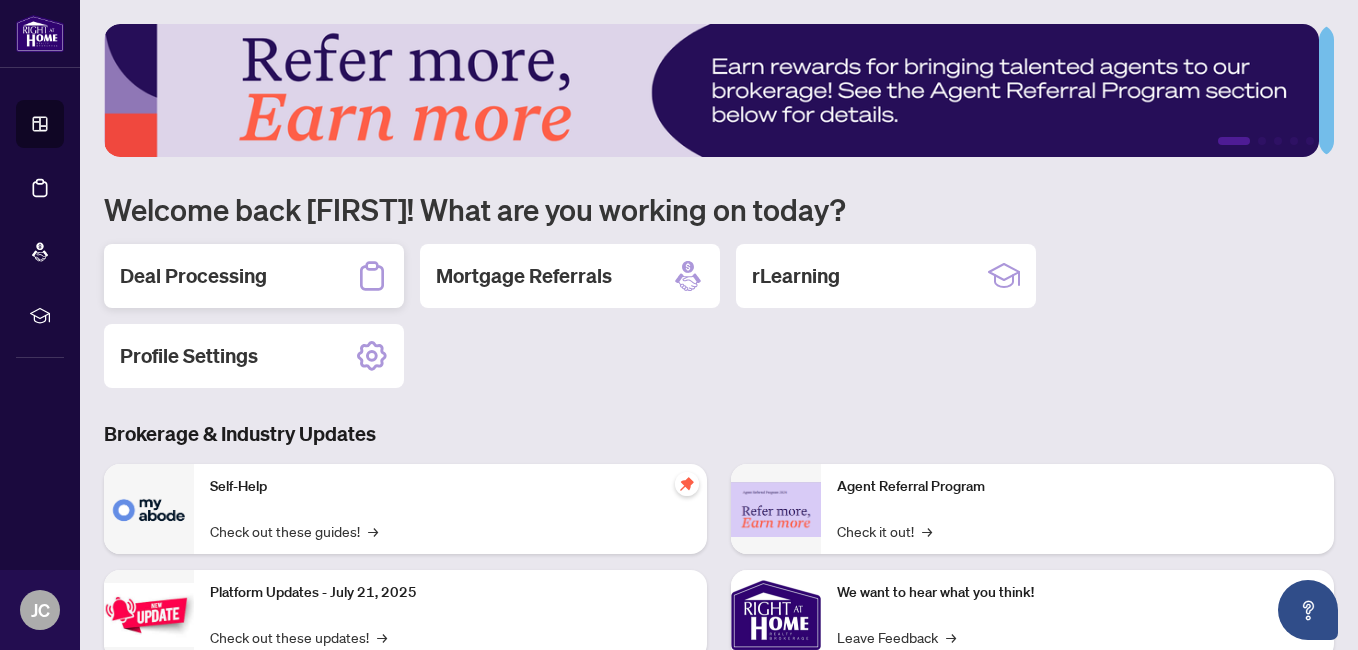 click on "Deal Processing" at bounding box center [193, 276] 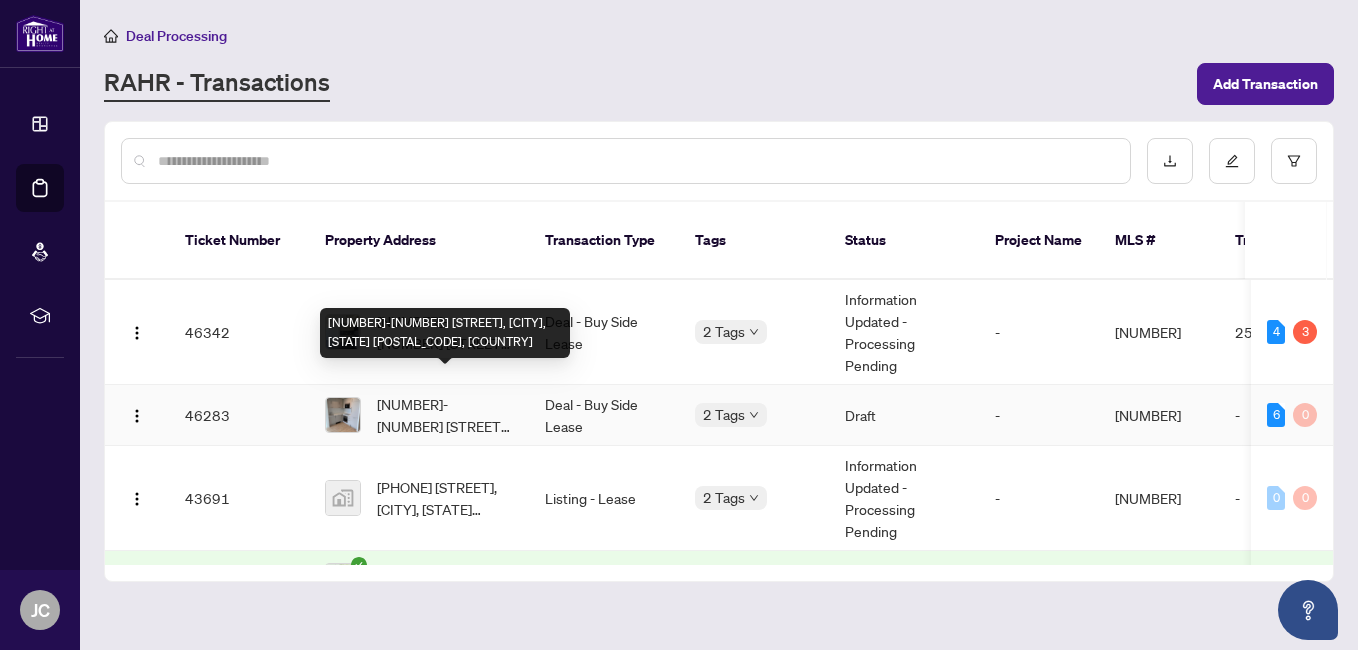 click on "[NUMBER] [STREET], [CITY], [STATE] [POSTAL_CODE], [COUNTRY]" at bounding box center (445, 415) 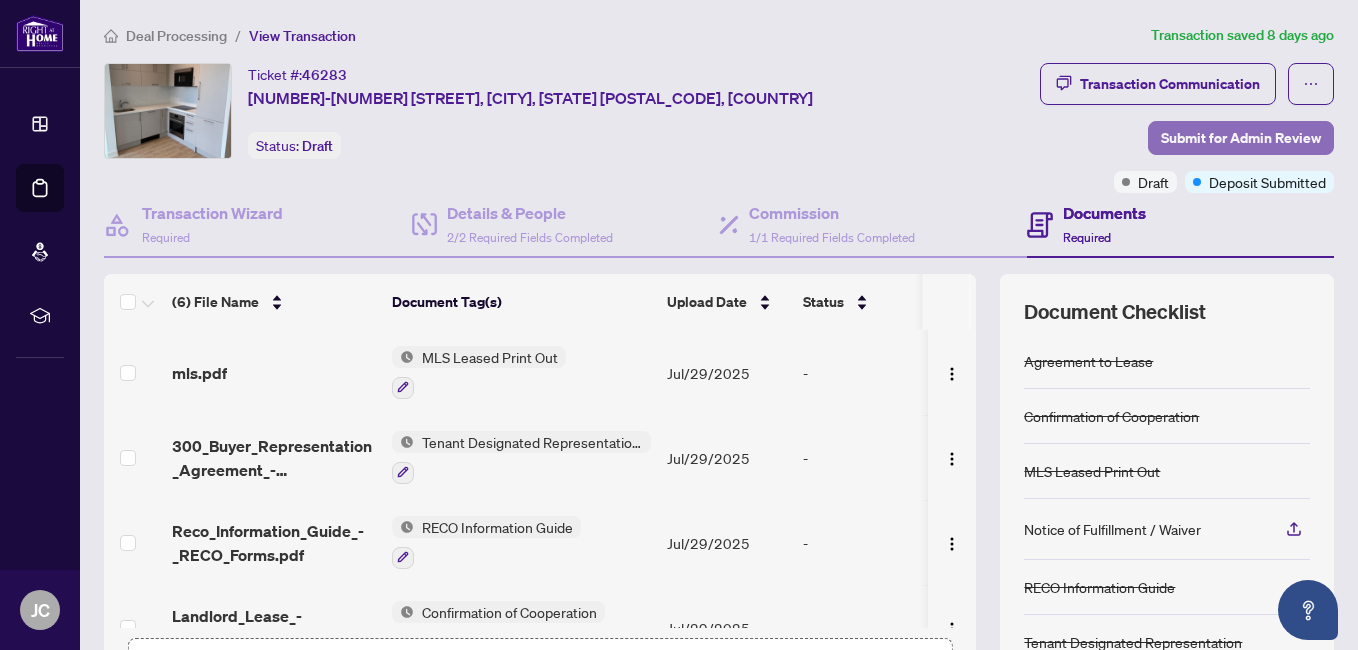 click on "Submit for Admin Review" at bounding box center [1241, 138] 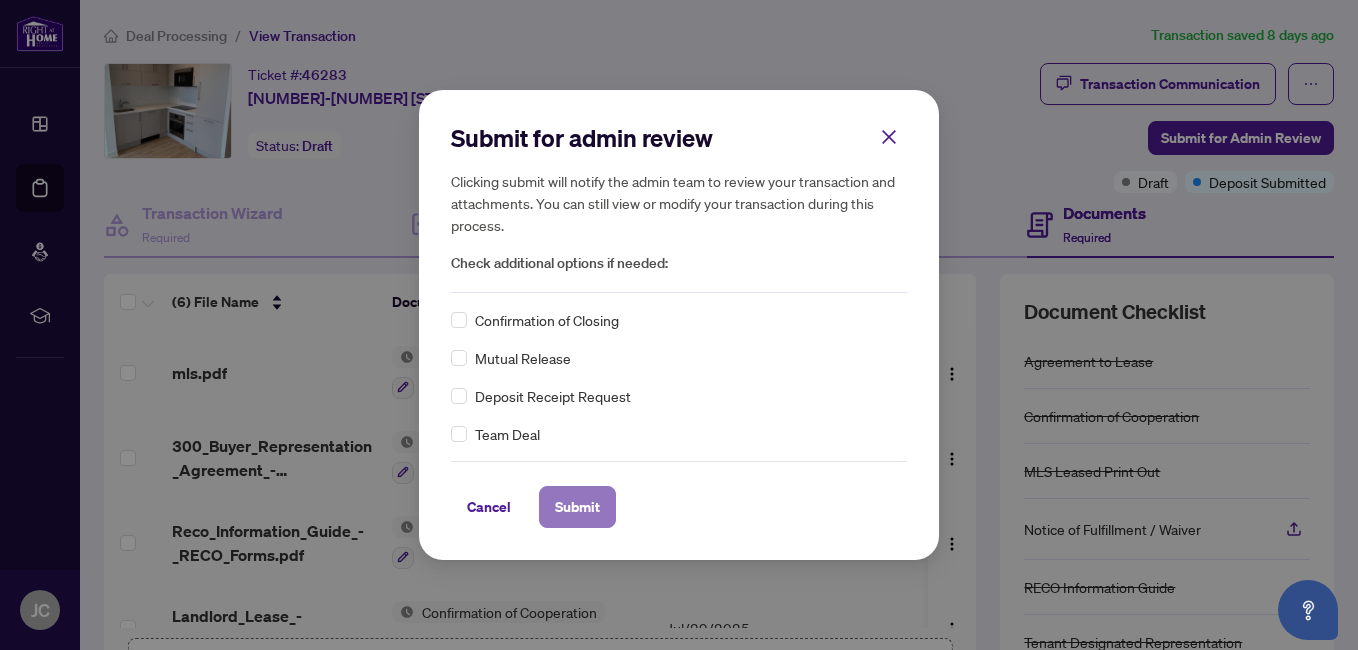 click on "Submit" at bounding box center [577, 507] 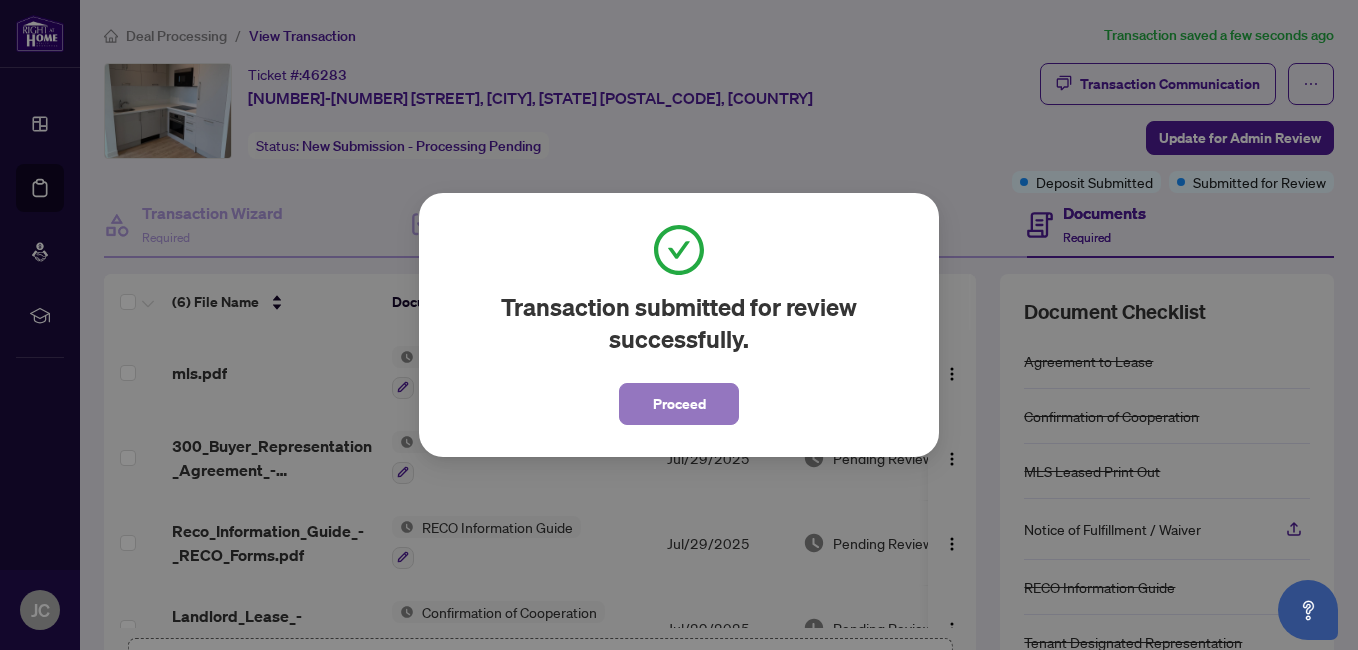 click on "Proceed" at bounding box center [679, 404] 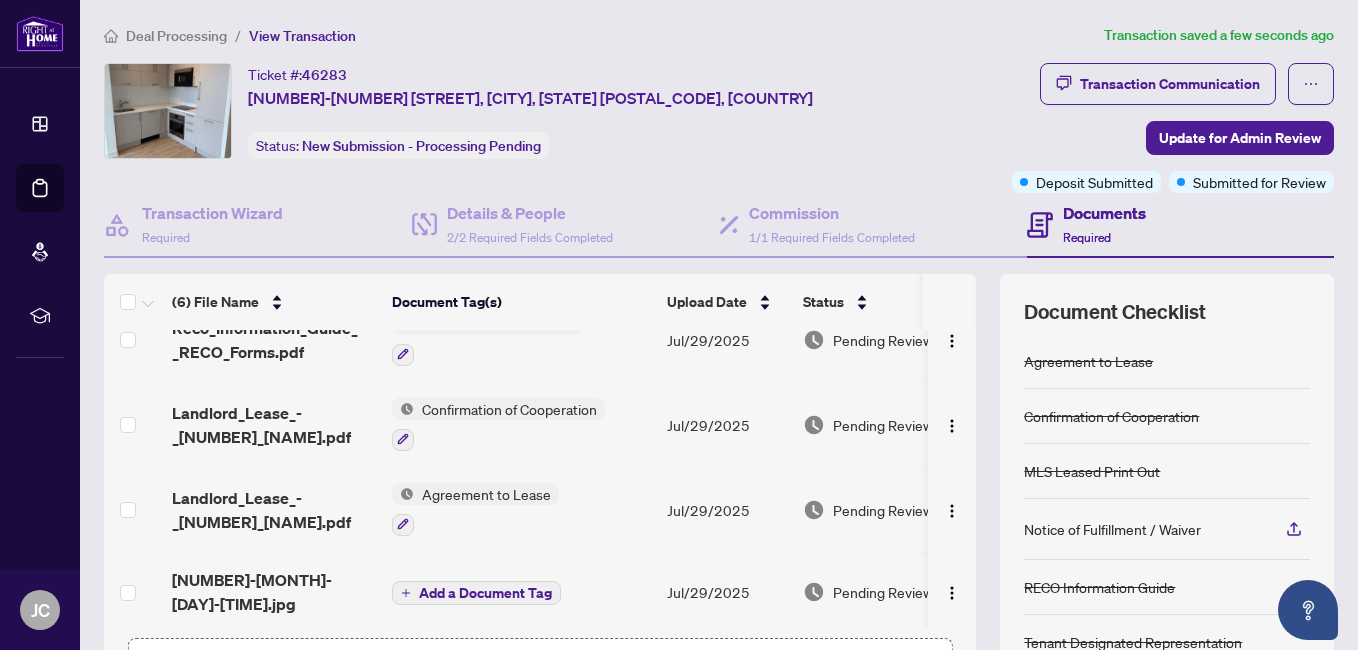scroll, scrollTop: 212, scrollLeft: 0, axis: vertical 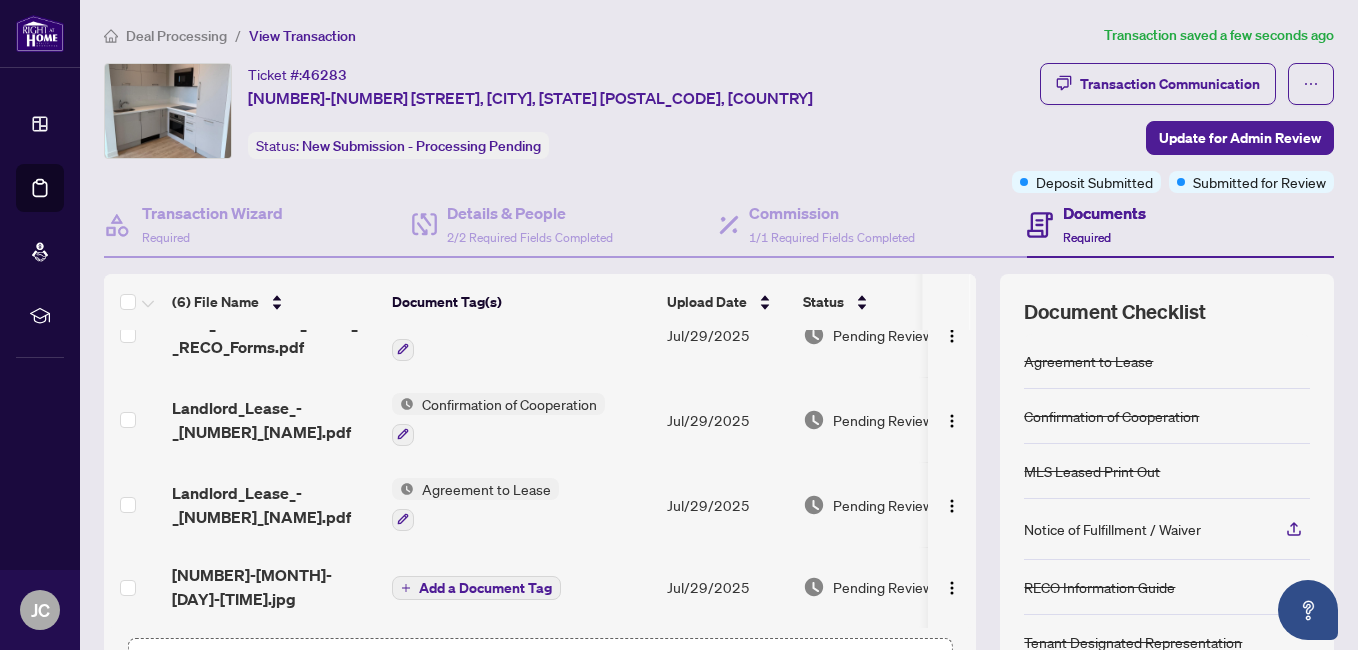 click on "Add a Document Tag" at bounding box center (485, 588) 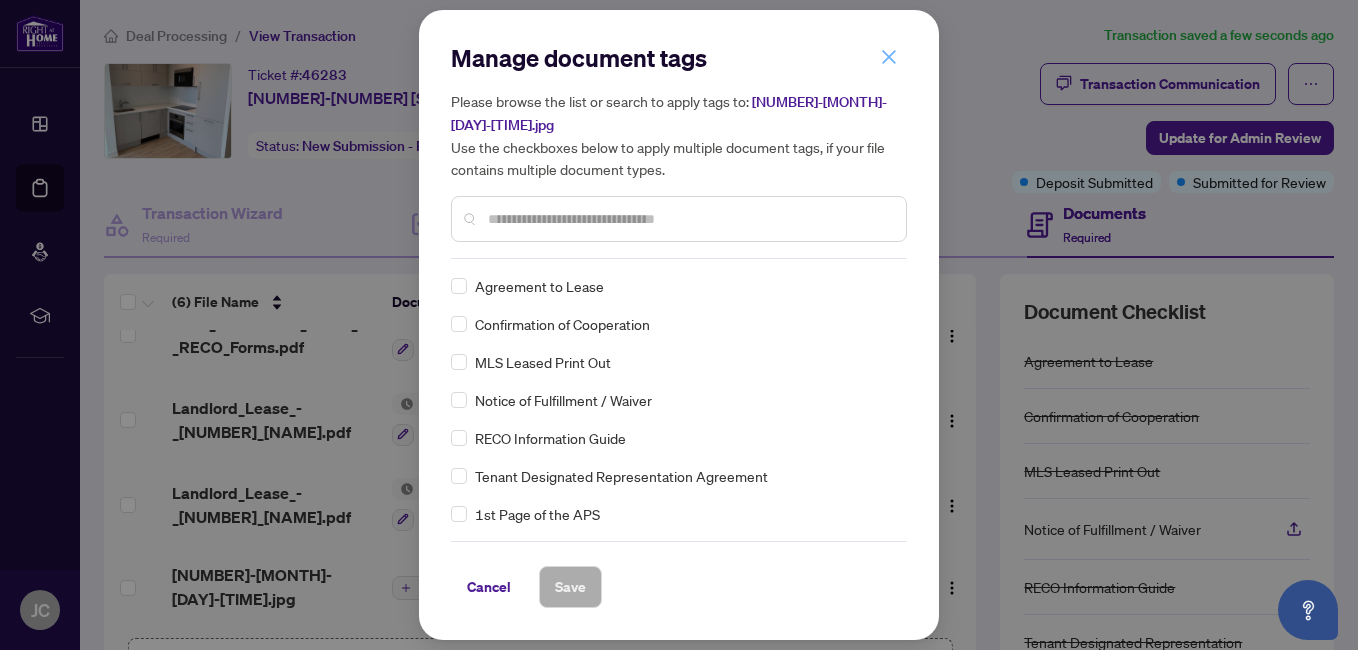click 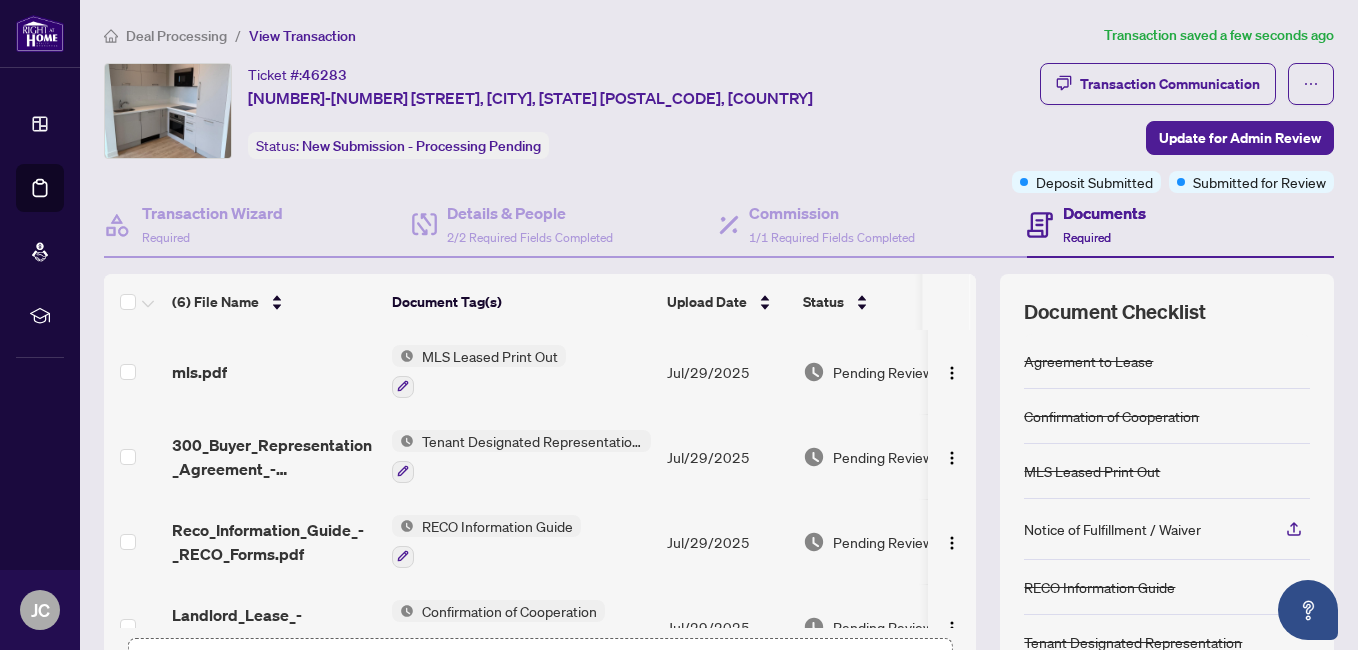 scroll, scrollTop: 0, scrollLeft: 0, axis: both 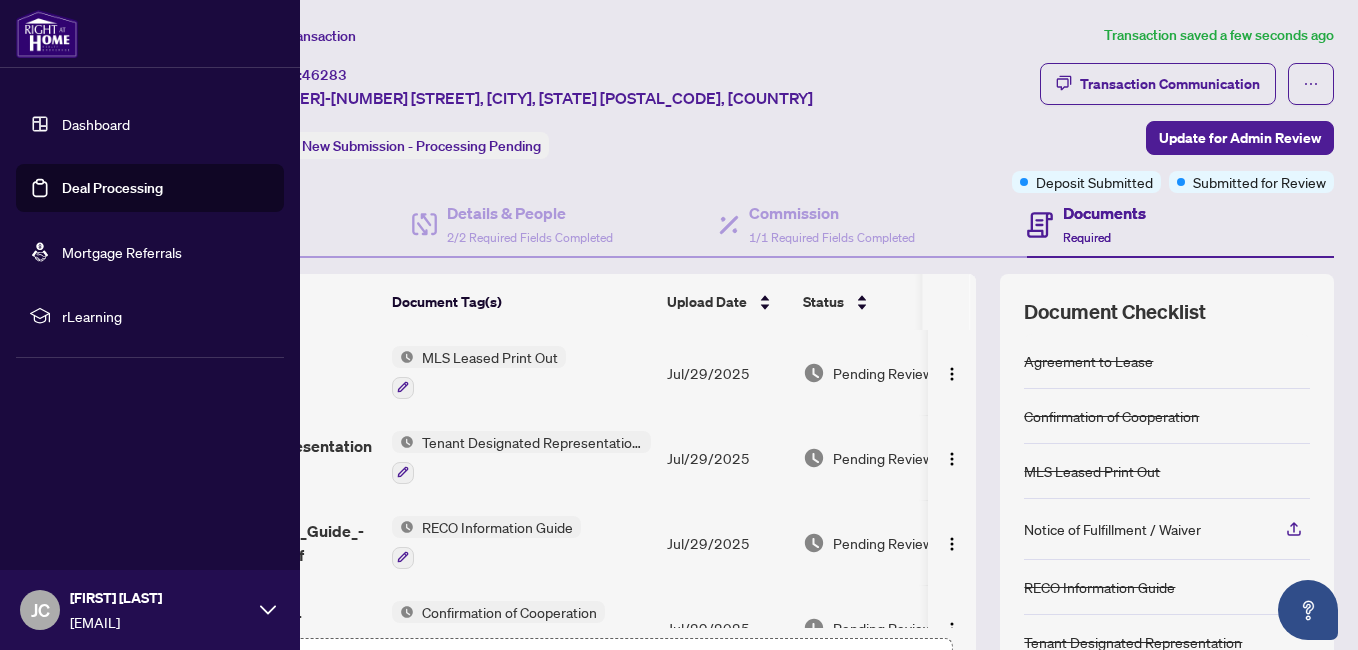click on "Dashboard" at bounding box center (96, 124) 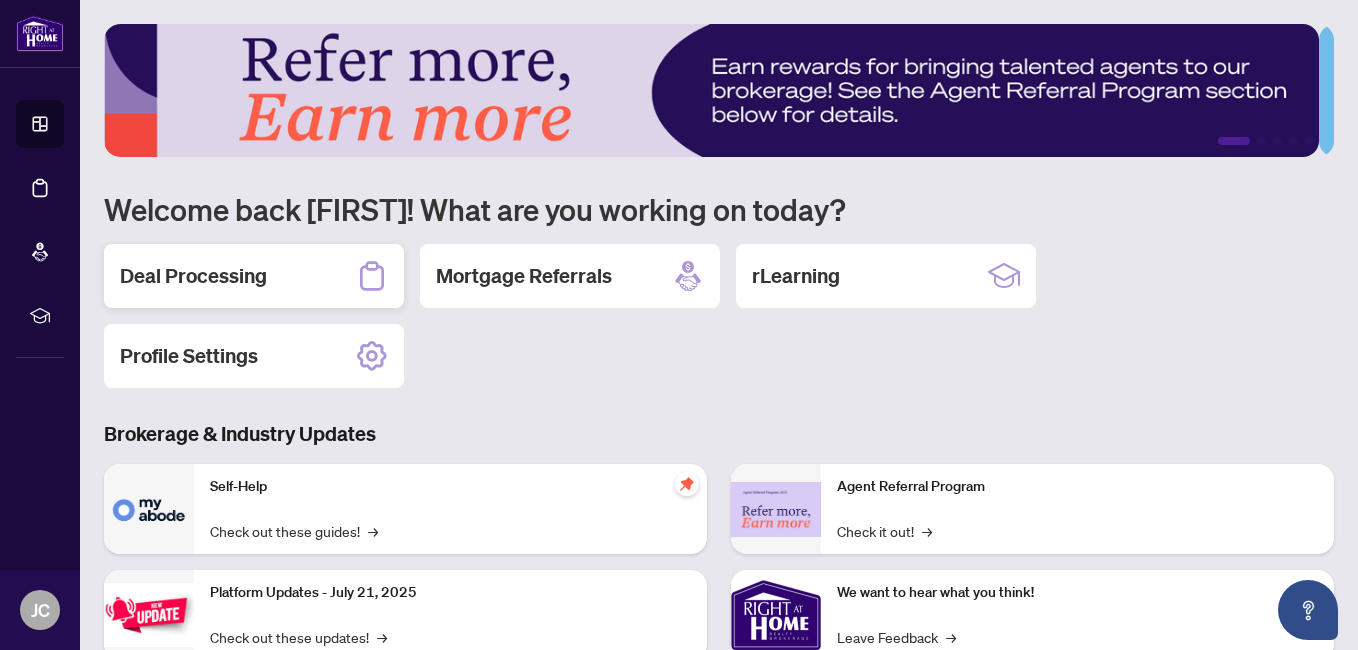 click on "Deal Processing" at bounding box center [193, 276] 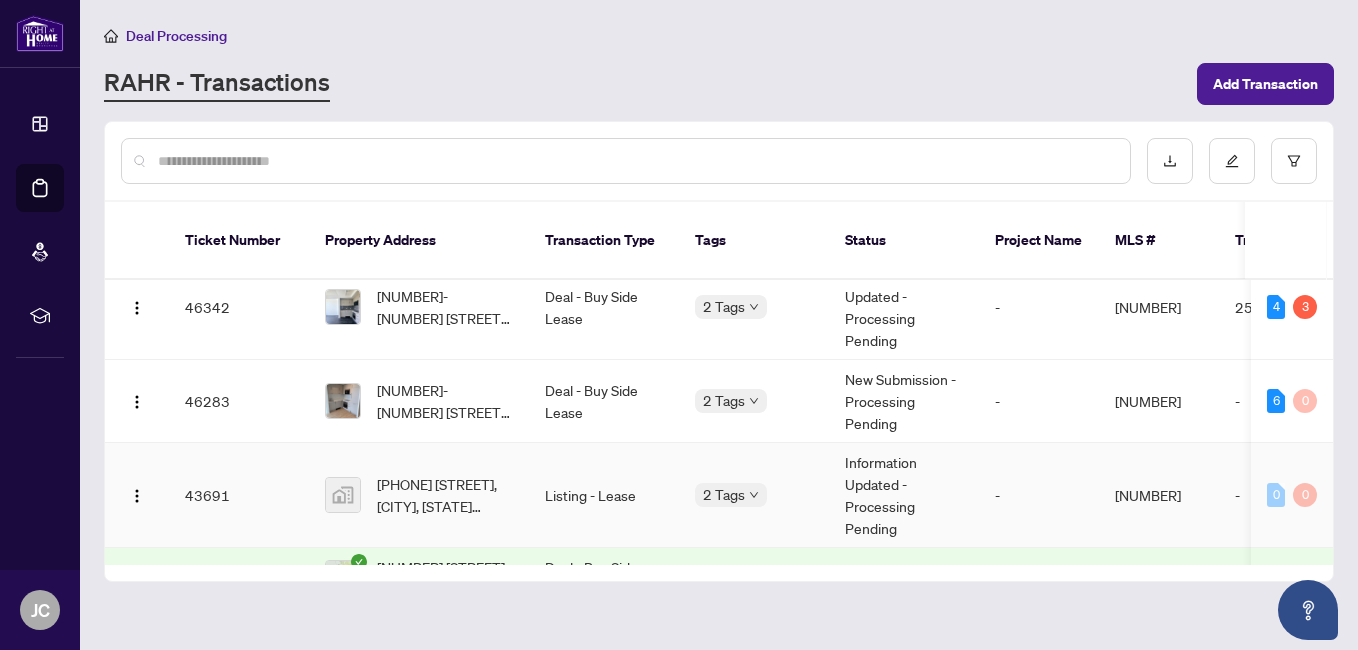 scroll, scrollTop: 0, scrollLeft: 0, axis: both 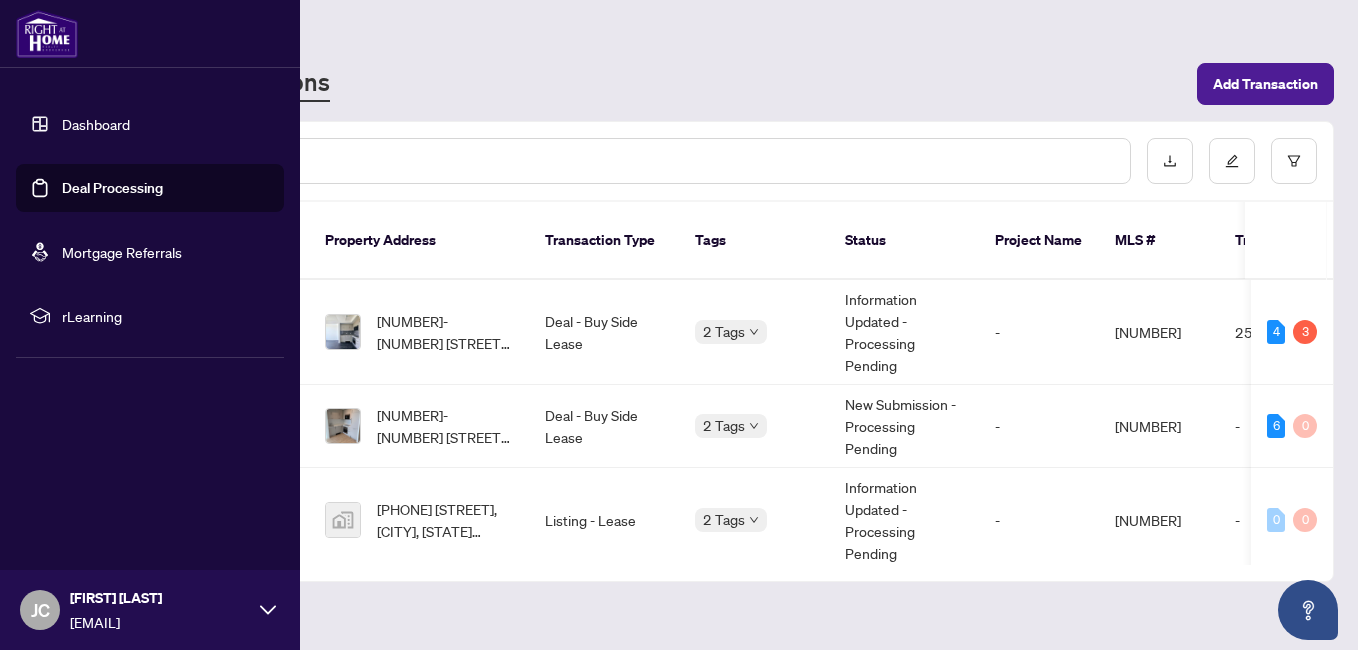 click on "Dashboard" at bounding box center (96, 124) 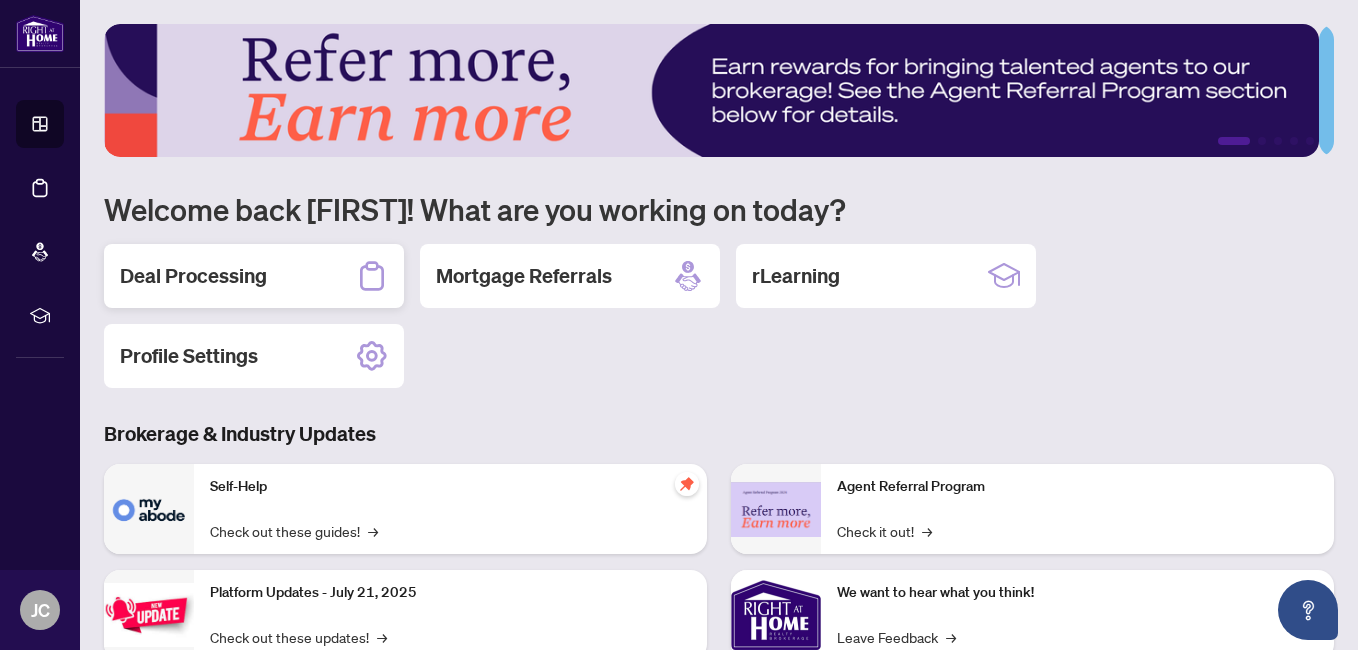 click on "Deal Processing" at bounding box center [193, 276] 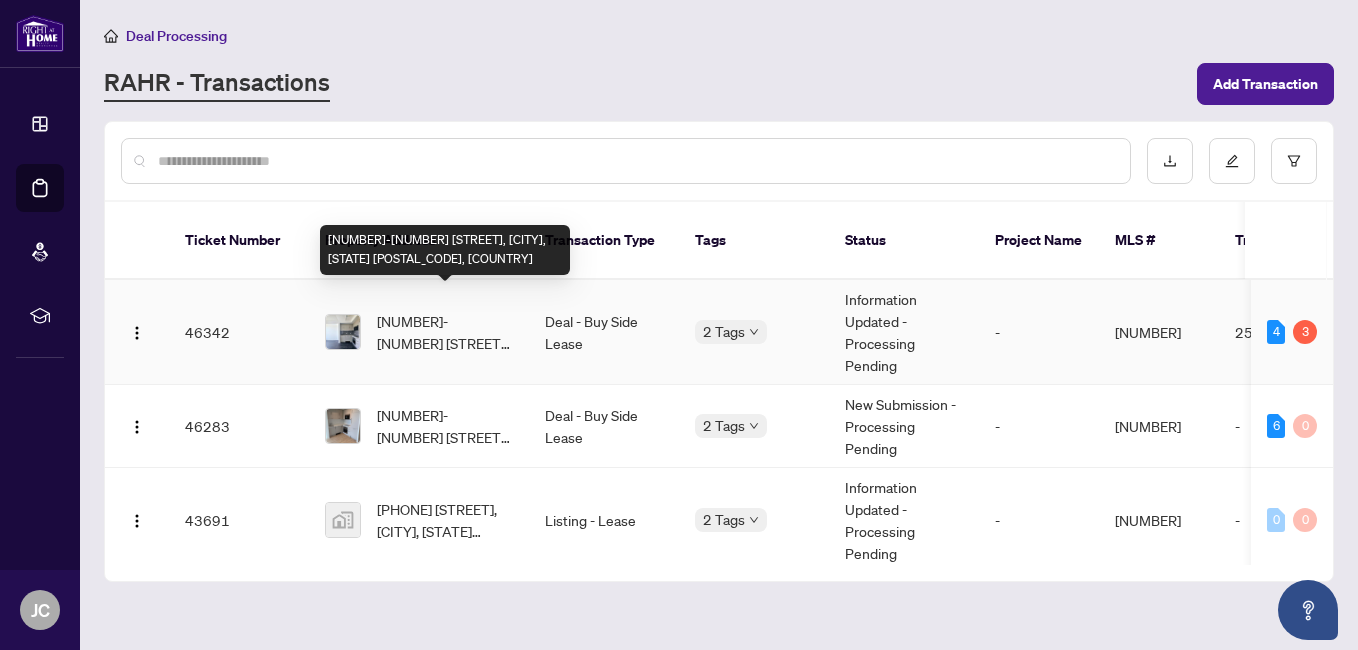 click on "[NUMBER] [STREET], [CITY], [STATE] [POSTAL_CODE], [COUNTRY]" at bounding box center [445, 332] 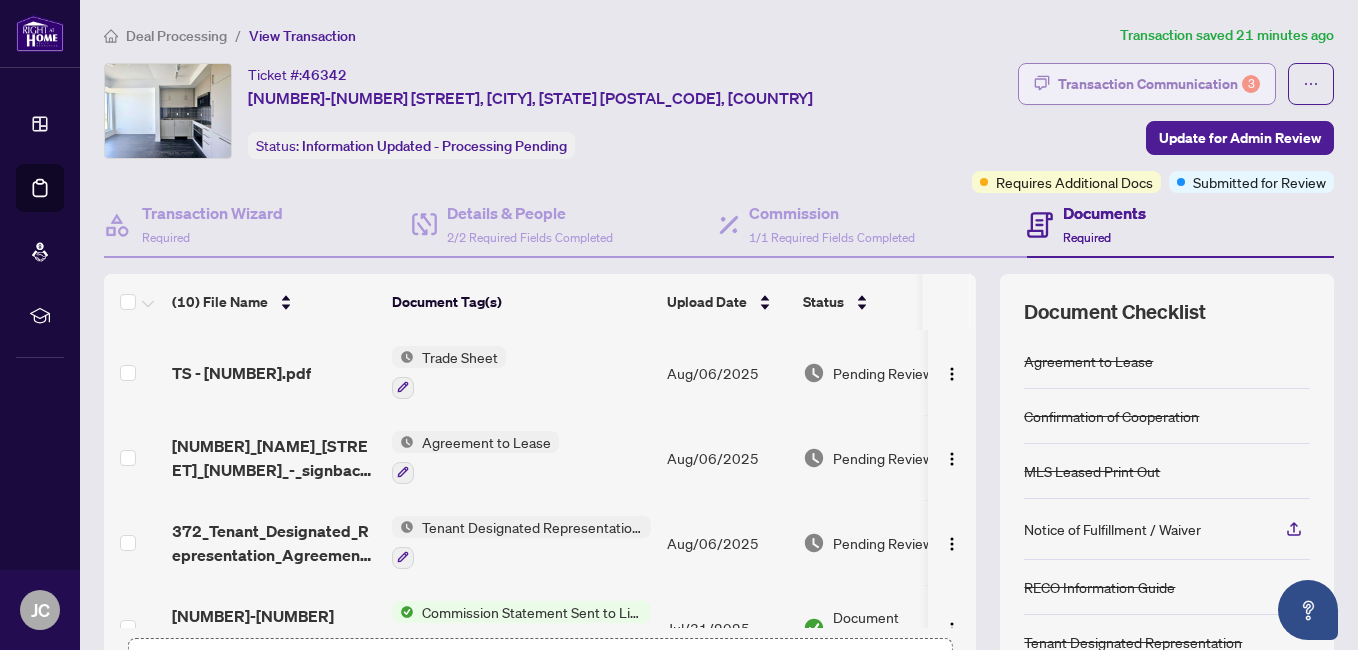 click on "Transaction Communication 3" at bounding box center [1159, 84] 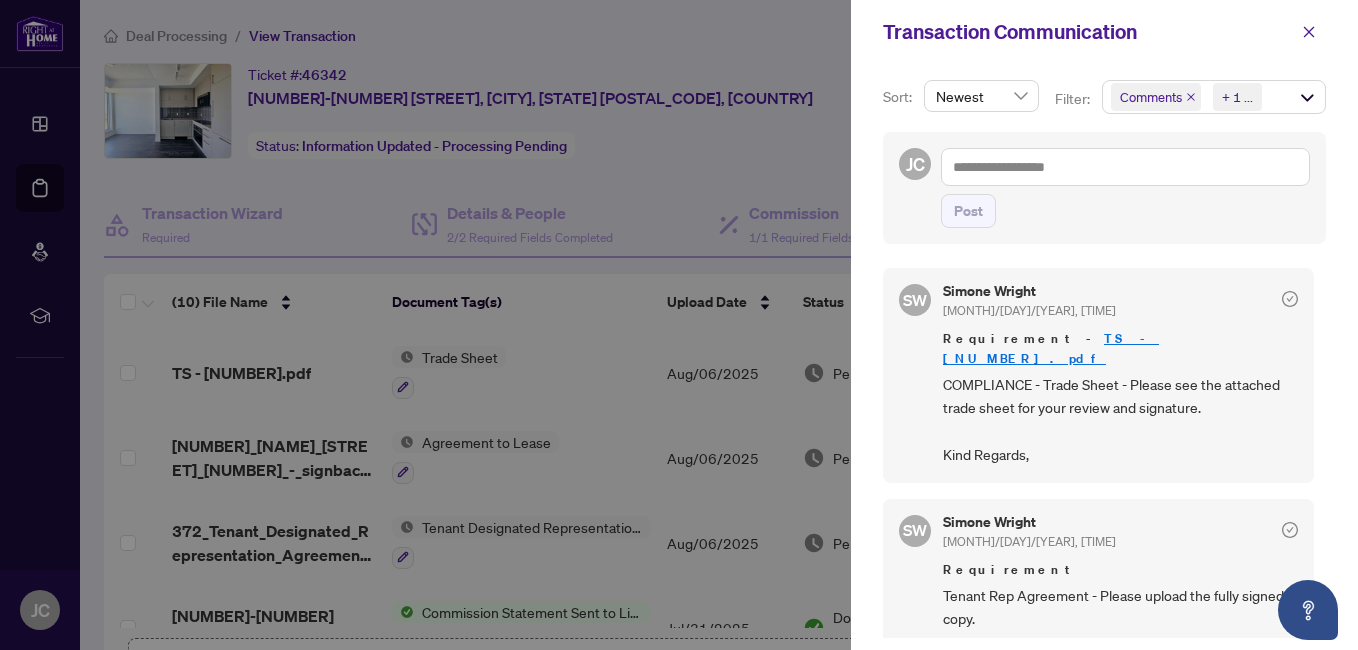 scroll, scrollTop: 4, scrollLeft: 0, axis: vertical 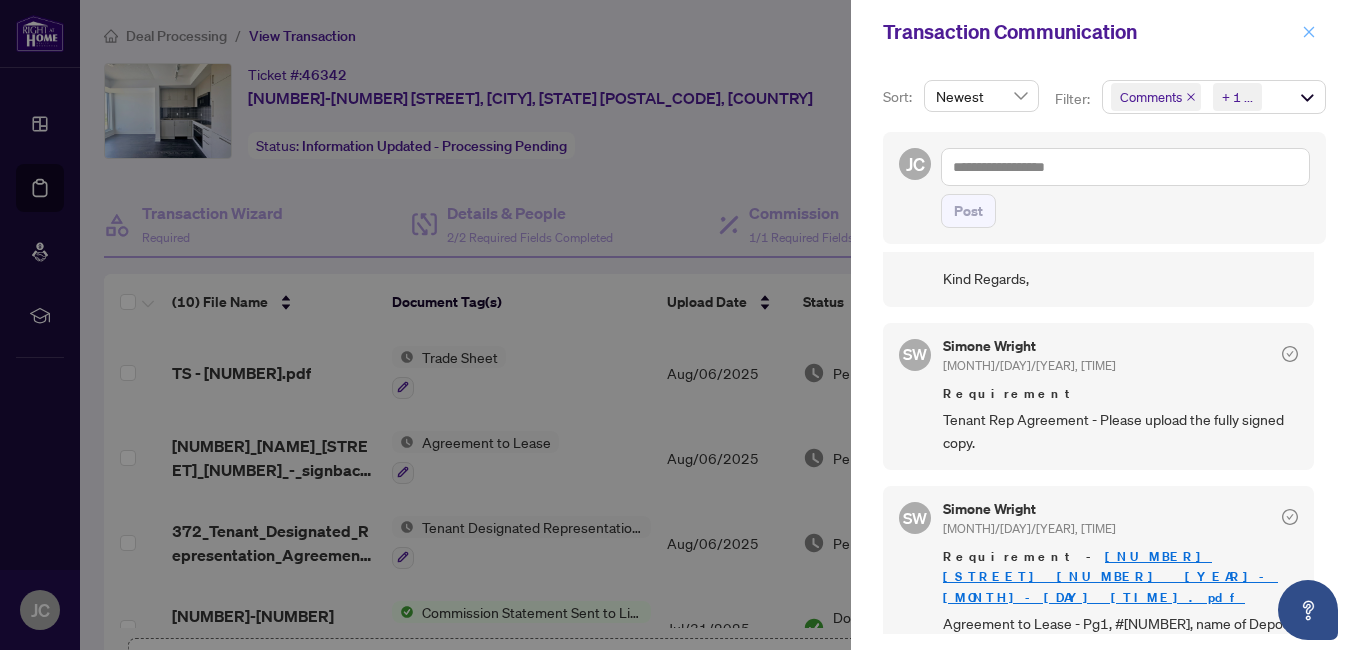 click 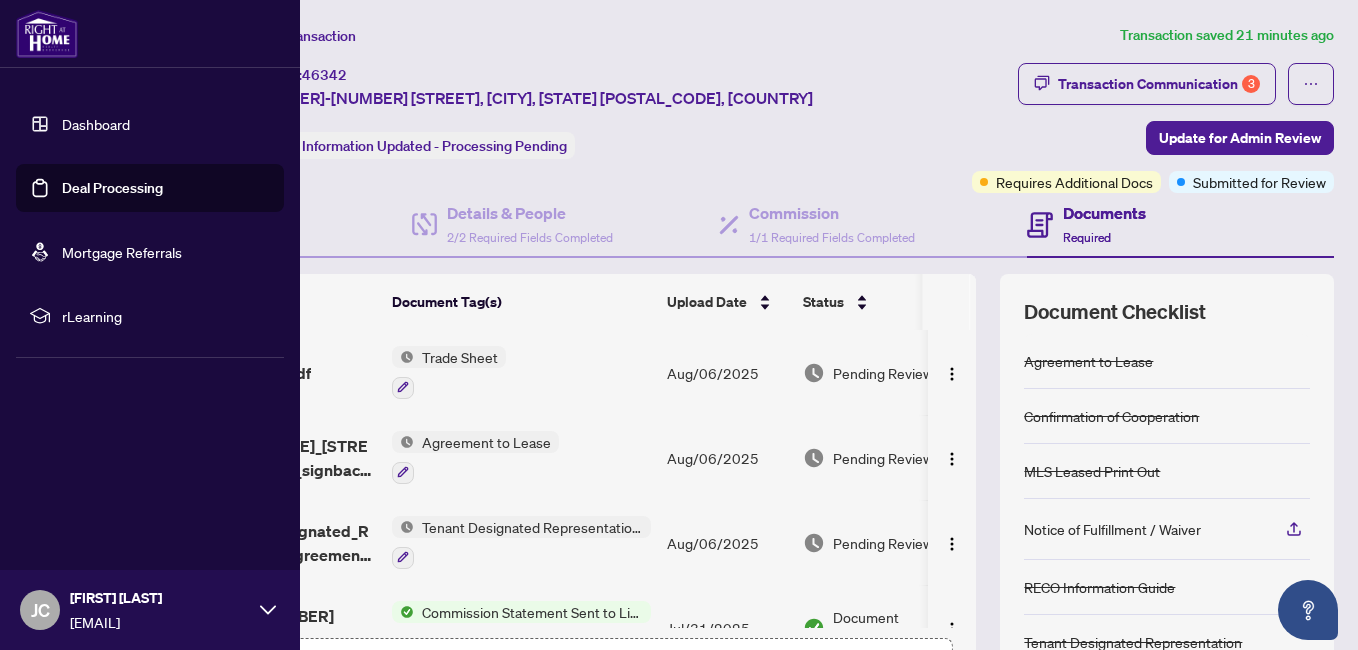 click on "Dashboard" at bounding box center [96, 124] 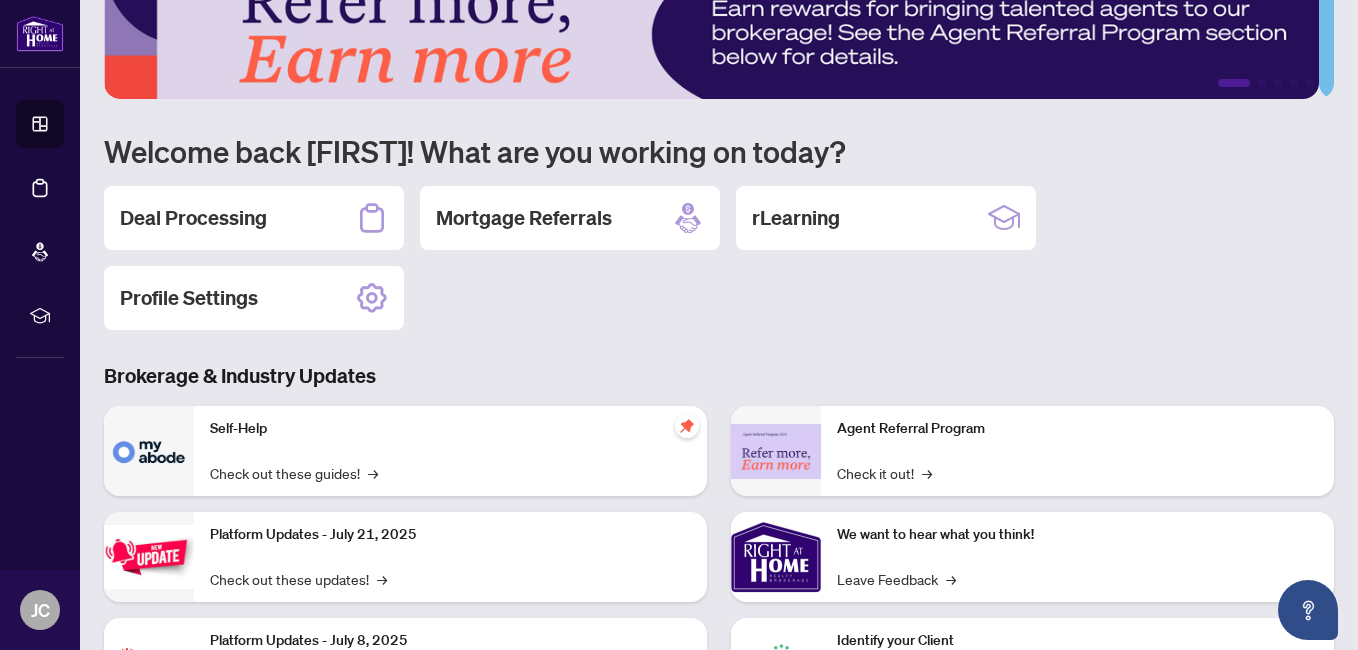 scroll, scrollTop: 200, scrollLeft: 0, axis: vertical 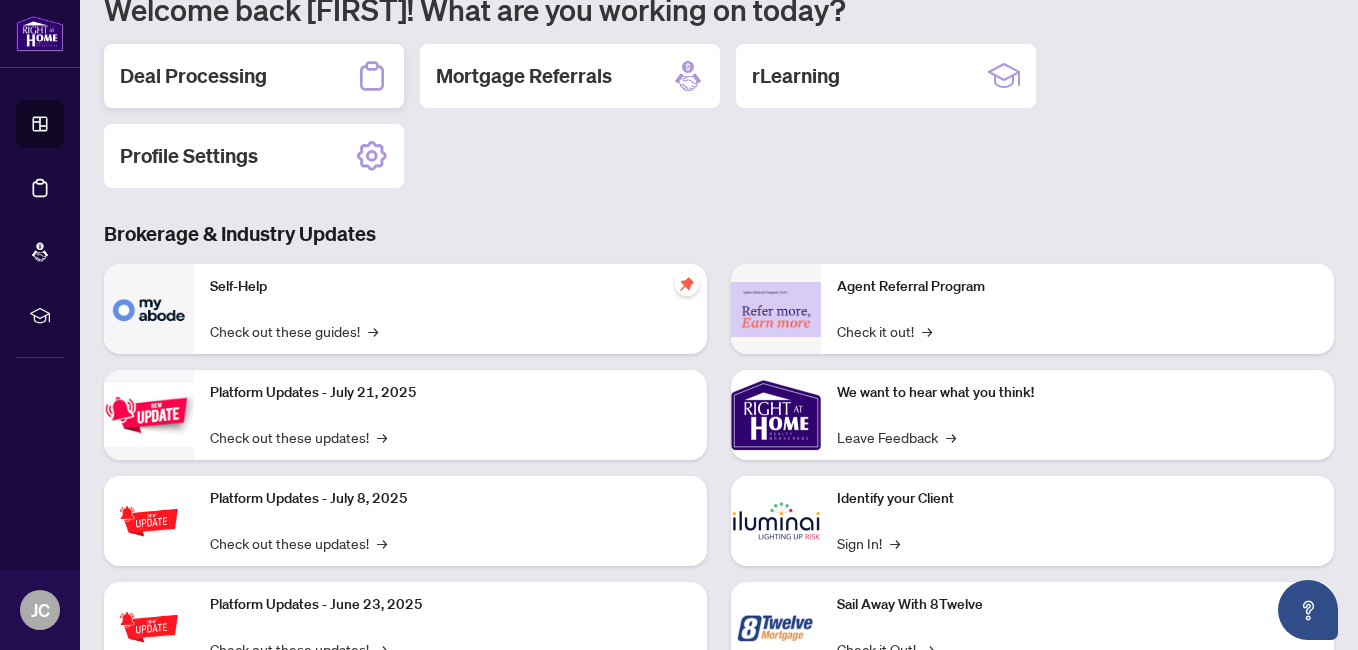 click on "Deal Processing" at bounding box center (193, 76) 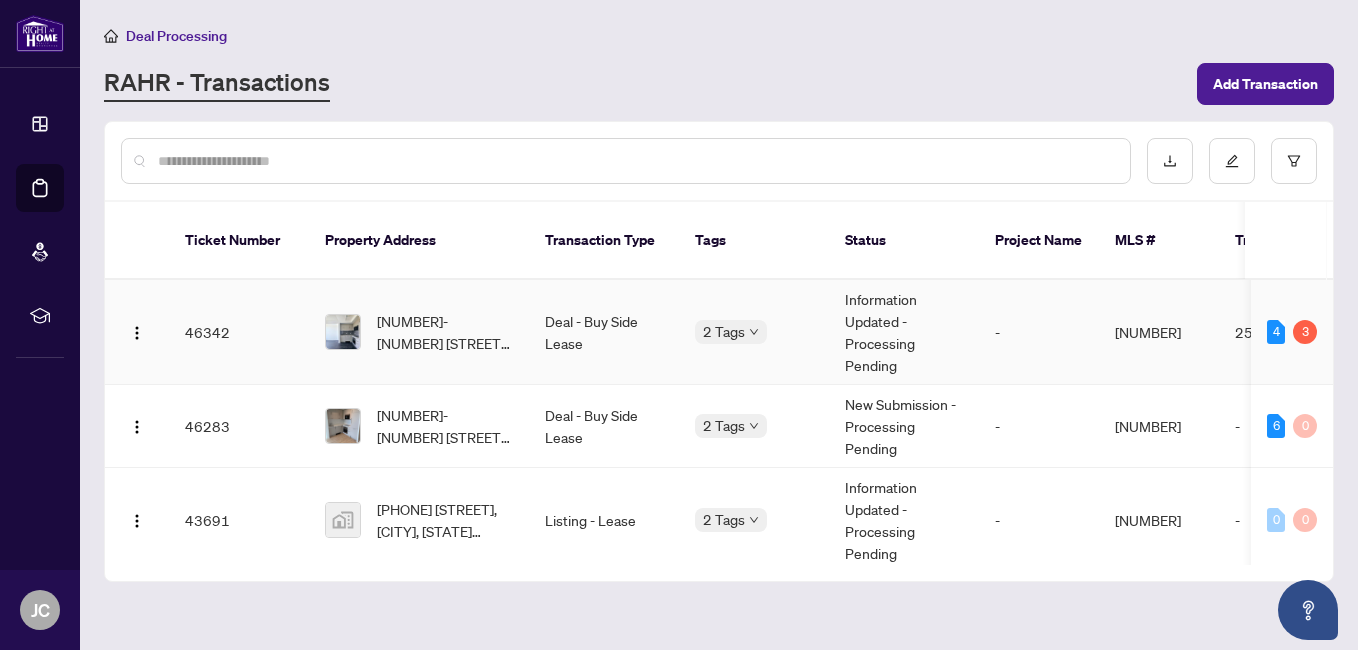 scroll, scrollTop: 75, scrollLeft: 0, axis: vertical 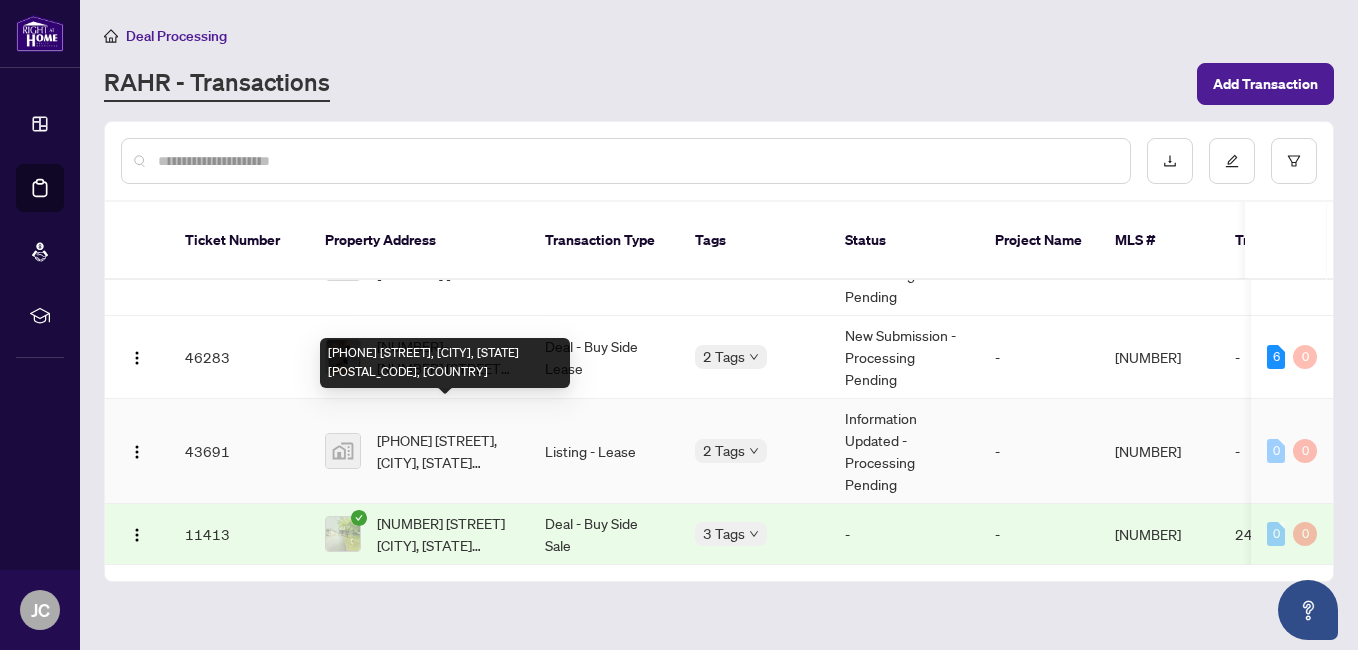 click on "[NUMBER] [STREET], [CITY], [STATE] [POSTAL_CODE], [COUNTRY]" at bounding box center [445, 451] 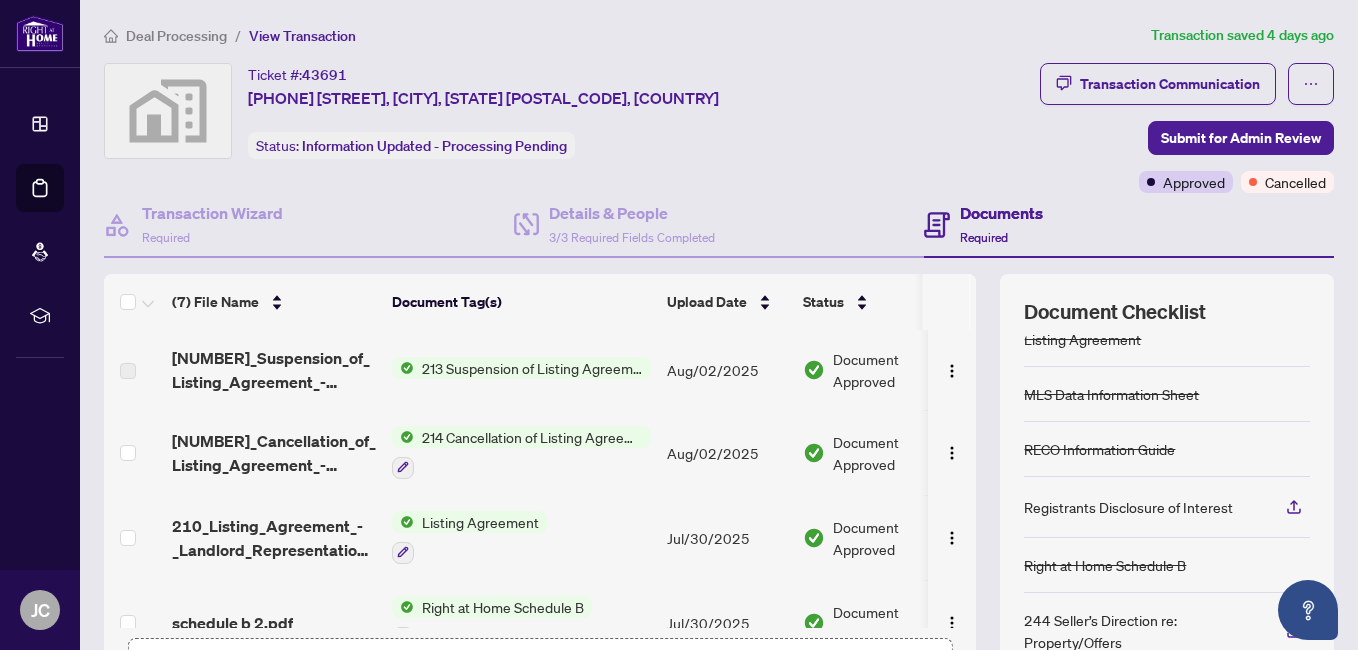 scroll, scrollTop: 0, scrollLeft: 0, axis: both 